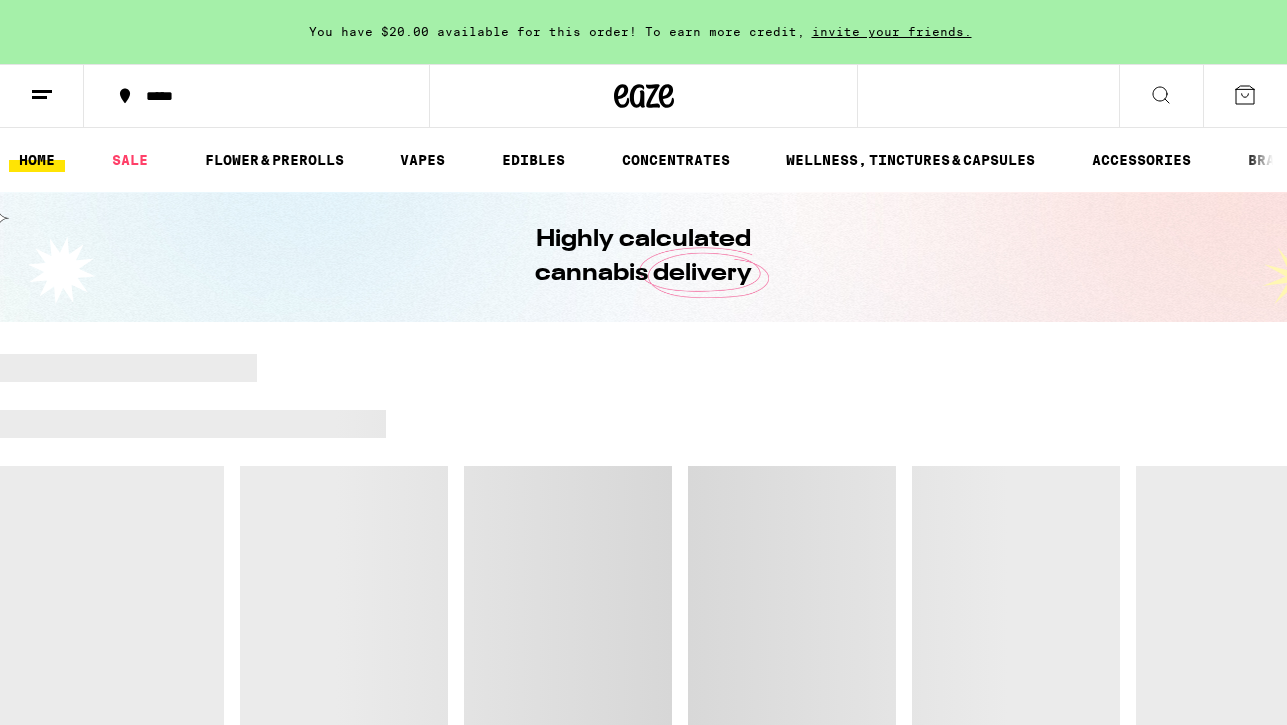 scroll, scrollTop: 0, scrollLeft: 0, axis: both 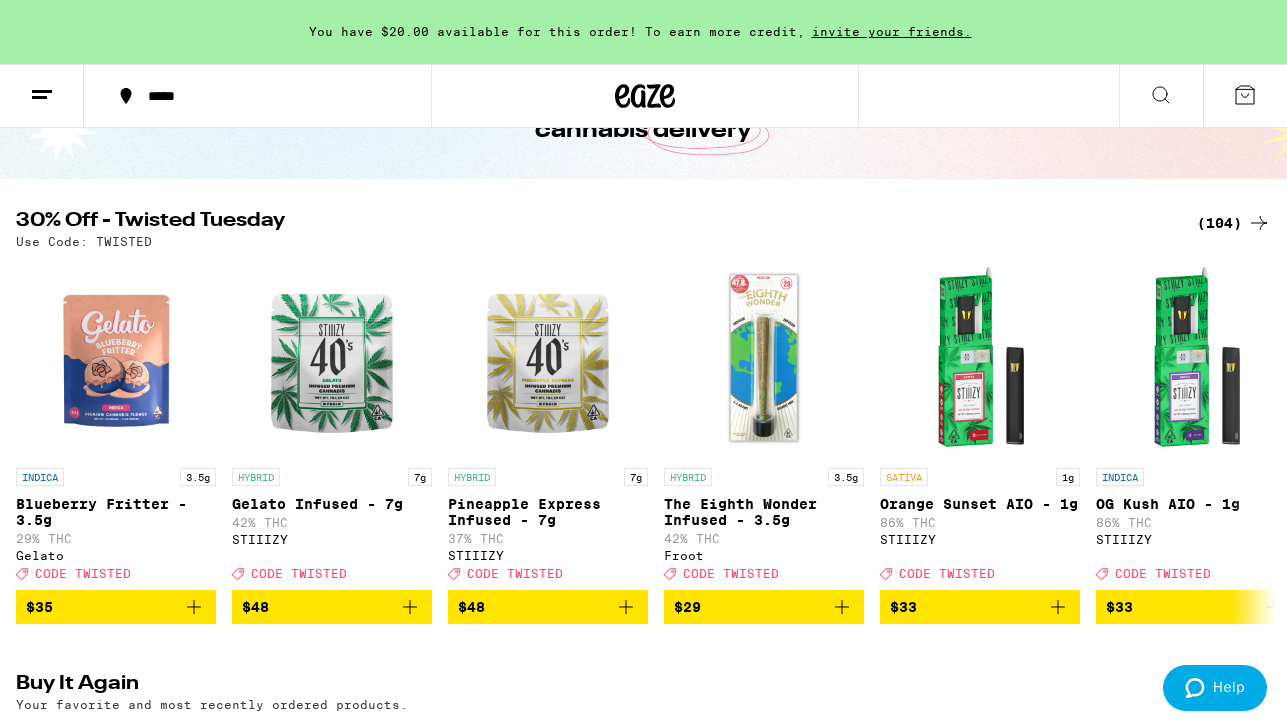 click on "(104)" at bounding box center (1234, 223) 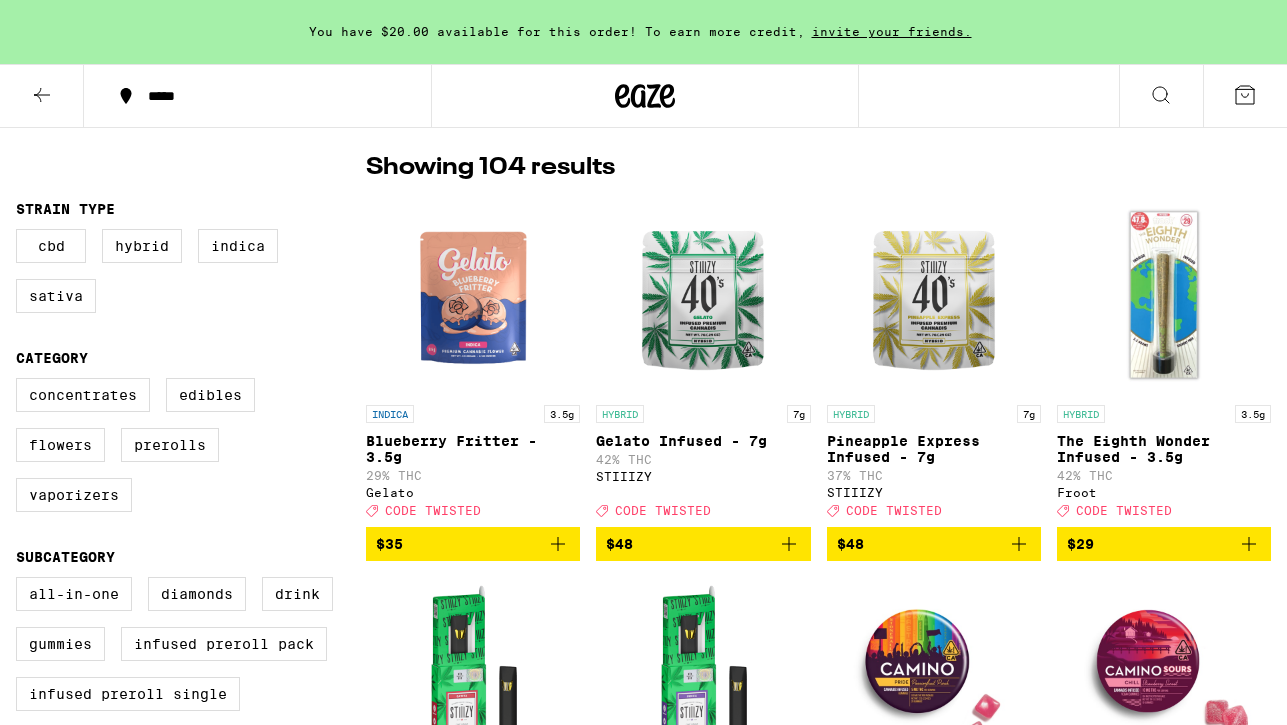 scroll, scrollTop: 0, scrollLeft: 0, axis: both 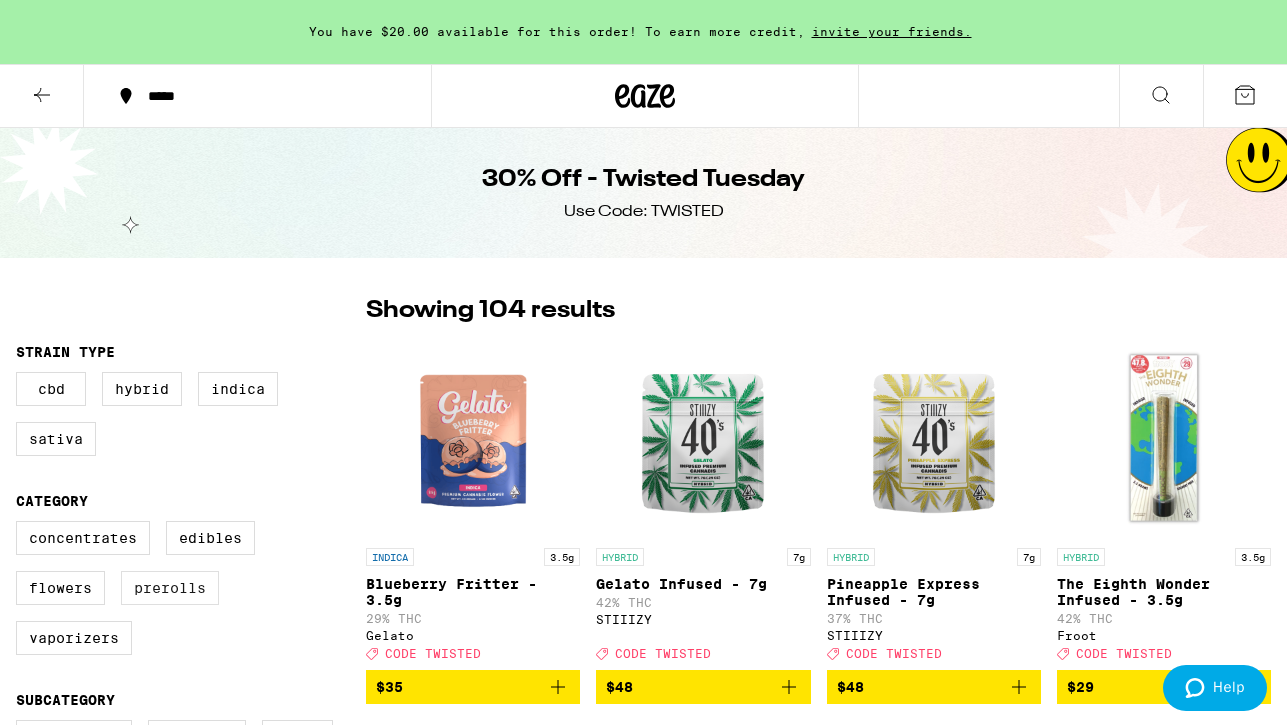 click on "Prerolls" at bounding box center [170, 588] 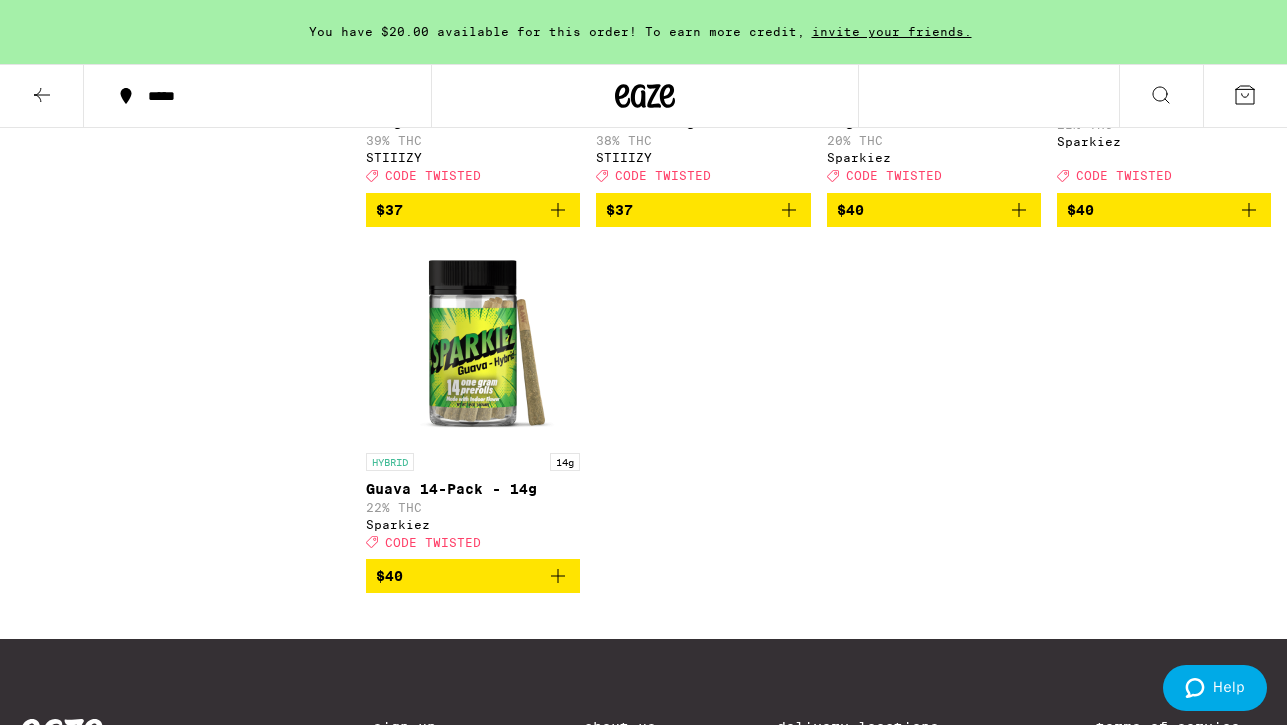 scroll, scrollTop: 2391, scrollLeft: 0, axis: vertical 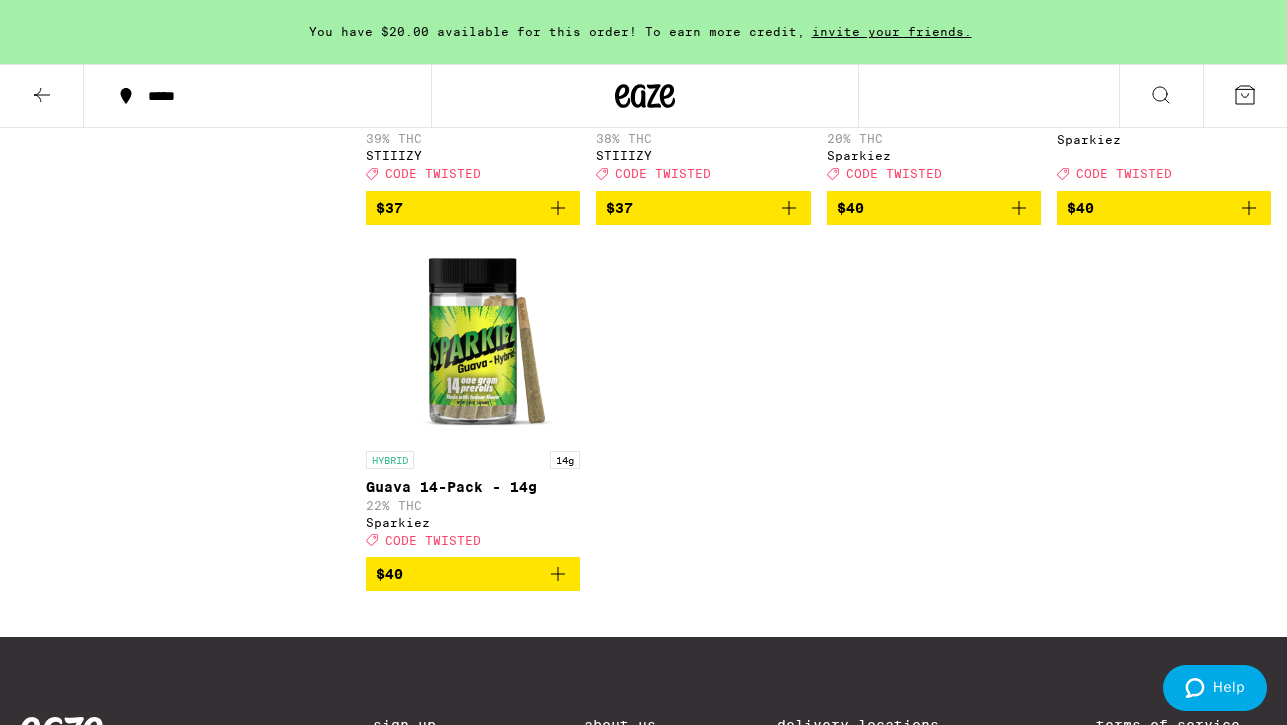 click 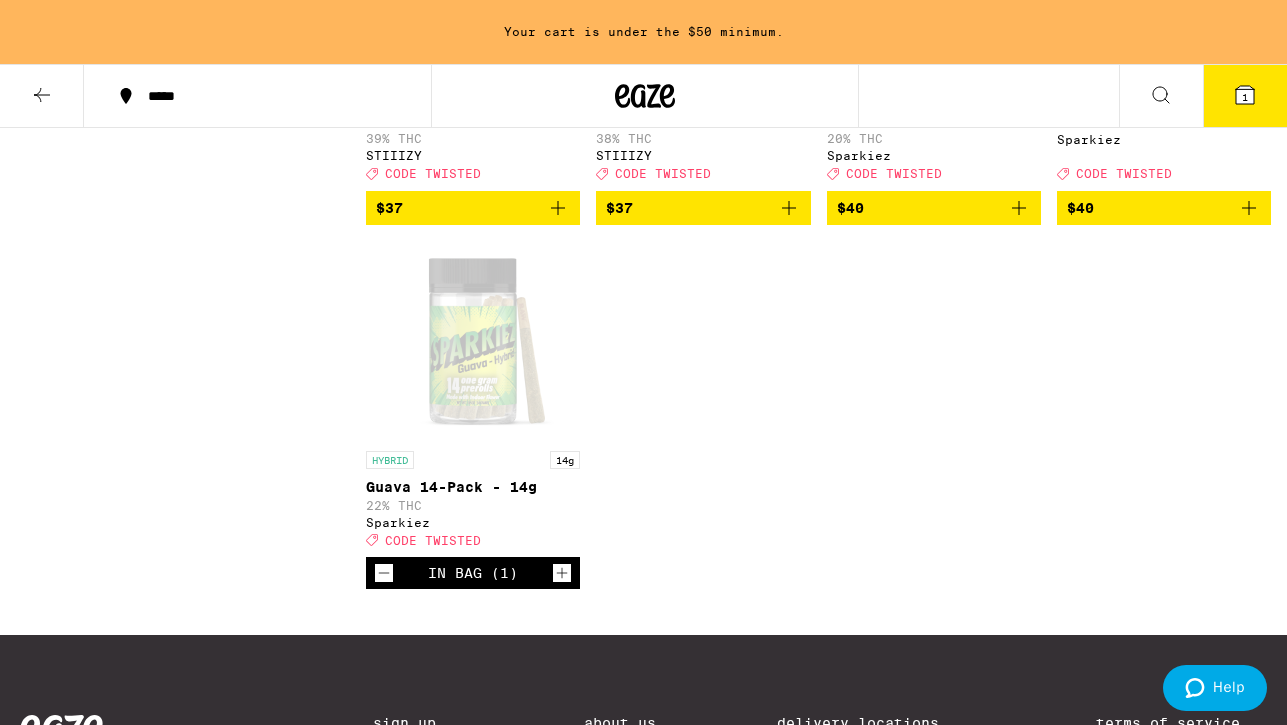 click 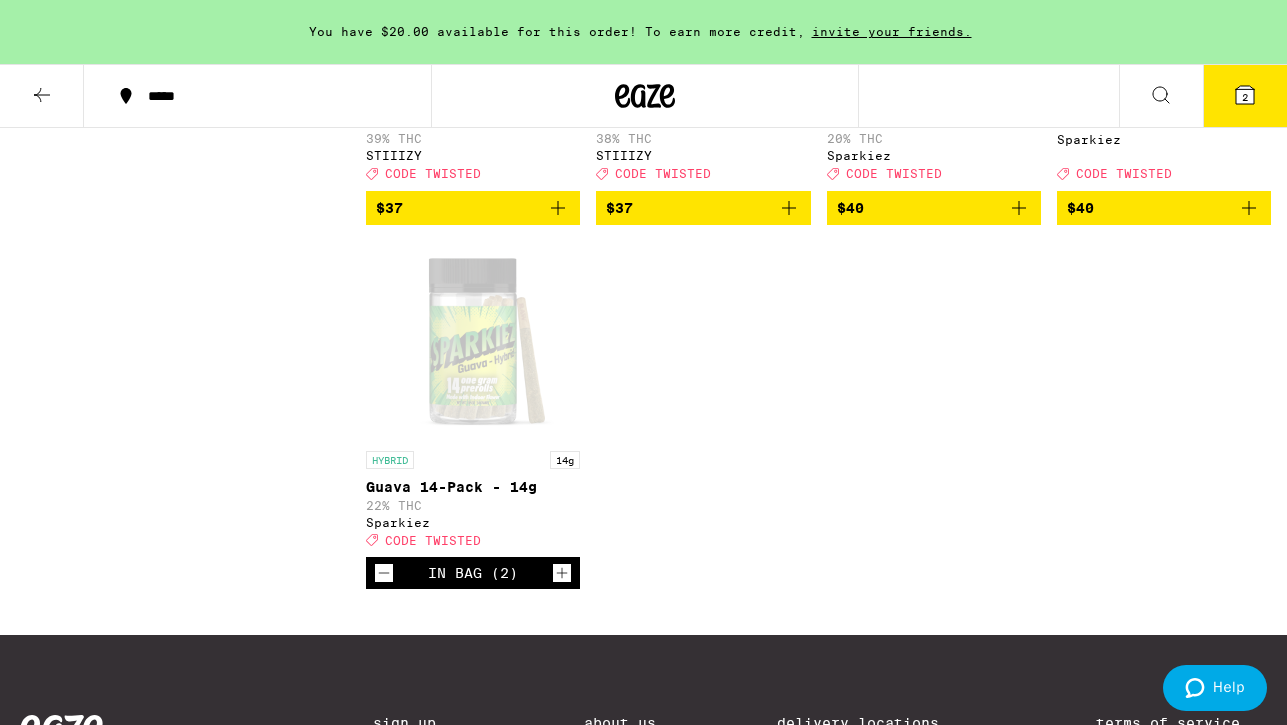 click 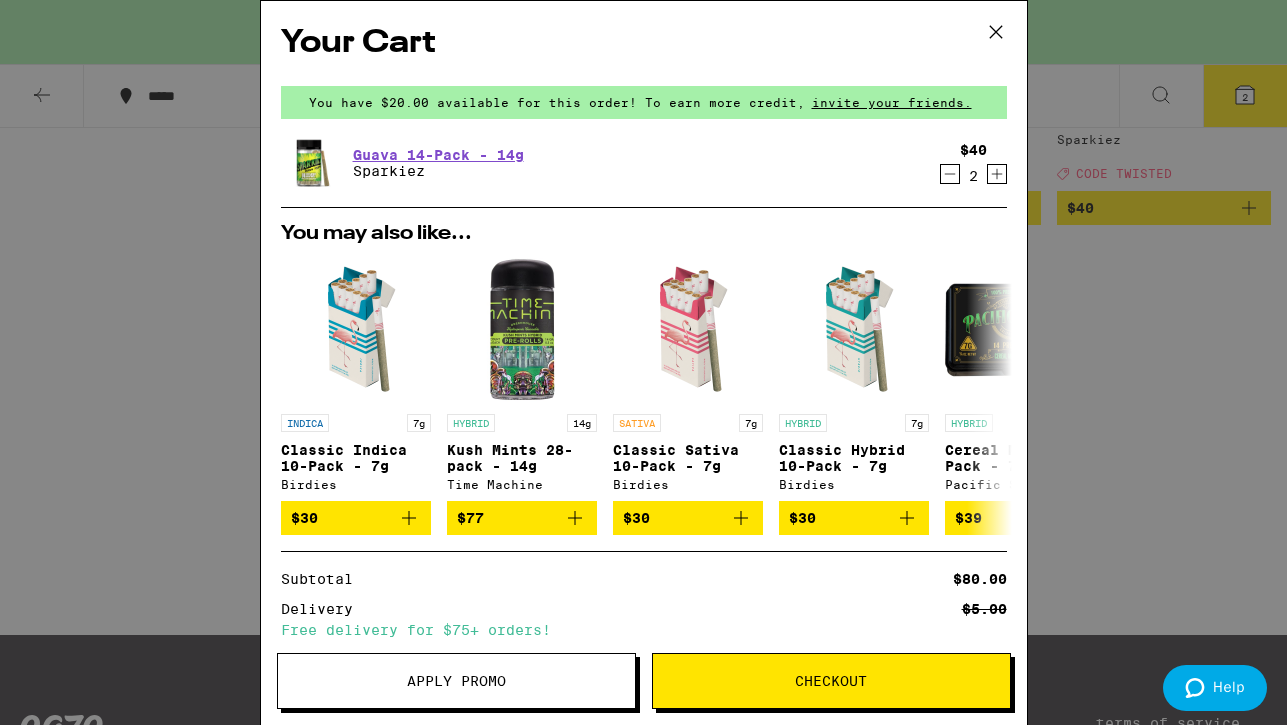 click on "Your Cart You have $20.00 available for this order! To earn more credit, invite your friends. Guava 14-Pack - 14g Sparkiez $40 2 You may also like... INDICA 7g Classic Indica 10-Pack - 7g Birdies $30 HYBRID 14g Kush Mints 28-pack - 14g Time Machine $77 SATIVA 7g Classic Sativa 10-Pack - 7g Birdies $30 HYBRID 7g Classic Hybrid 10-Pack - 7g Birdies $30 HYBRID 7g Cereal Milk 14-Pack - 7g Pacific Stone $39 SATIVA 7g Star-berry Cough 14-Pack - 7g Pacific Stone $39 HYBRID 3.5g Lowell 35s: Mind Safari 10-Pack - 3.5g Lowell Farms $30 INDICA 1g GDP - 1g Jetty Extracts $35 SATIVA 7g Blue Dream 14-Pack - 7g Pacific Stone $39 HYBRID 7g 805 Glue 14-Pack - 7g Pacific Stone $39 Subtotal $80.00 Delivery $5.00 Free delivery for $75+ orders! Taxes & Fees More Info $34.00 Credit -$20.00 Order Total $94.00 ⚠️ www.P65Warnings.ca.gov Apply Promo Checkout" at bounding box center [643, 362] 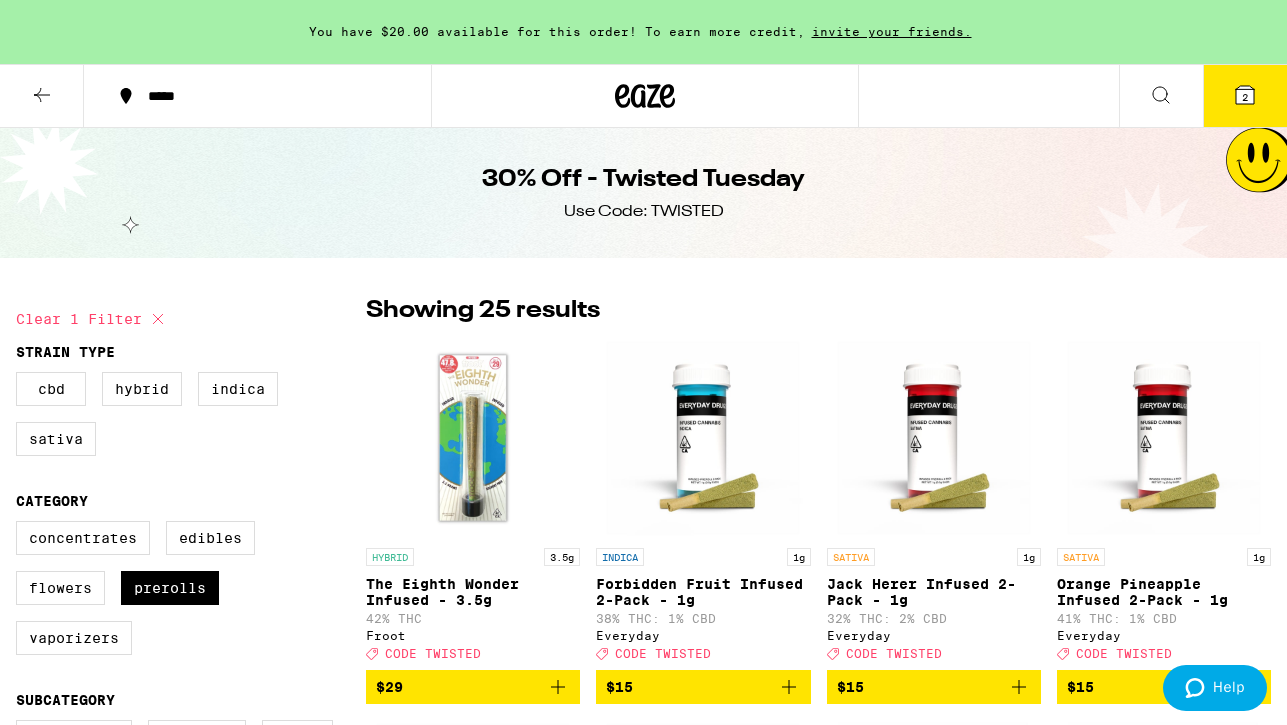 scroll, scrollTop: 67, scrollLeft: 0, axis: vertical 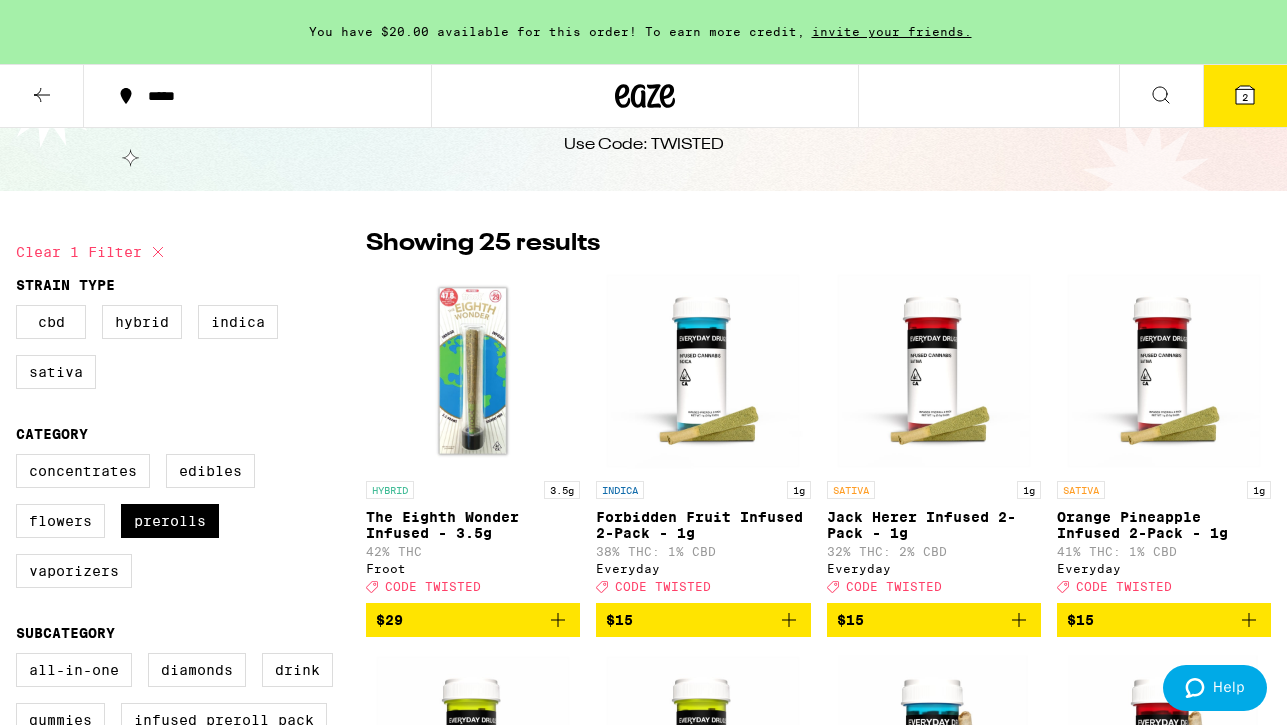 click on "2" at bounding box center (1245, 96) 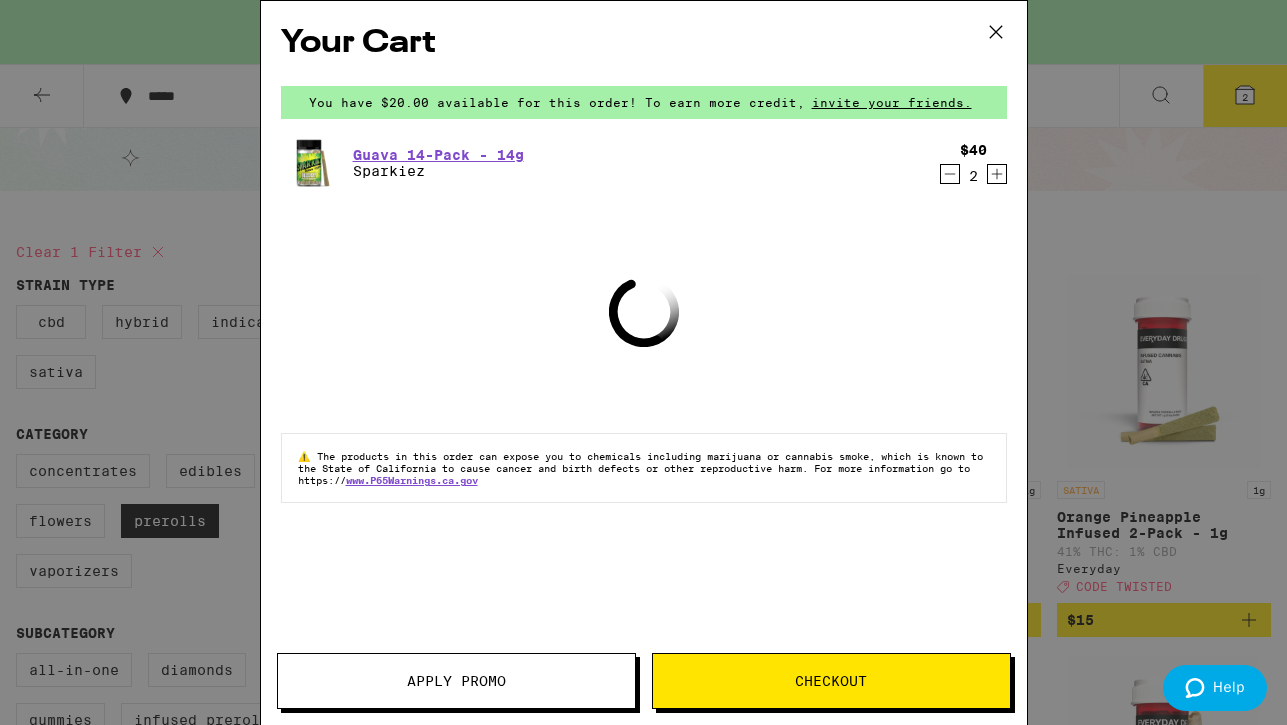 click on "Apply Promo" at bounding box center (456, 681) 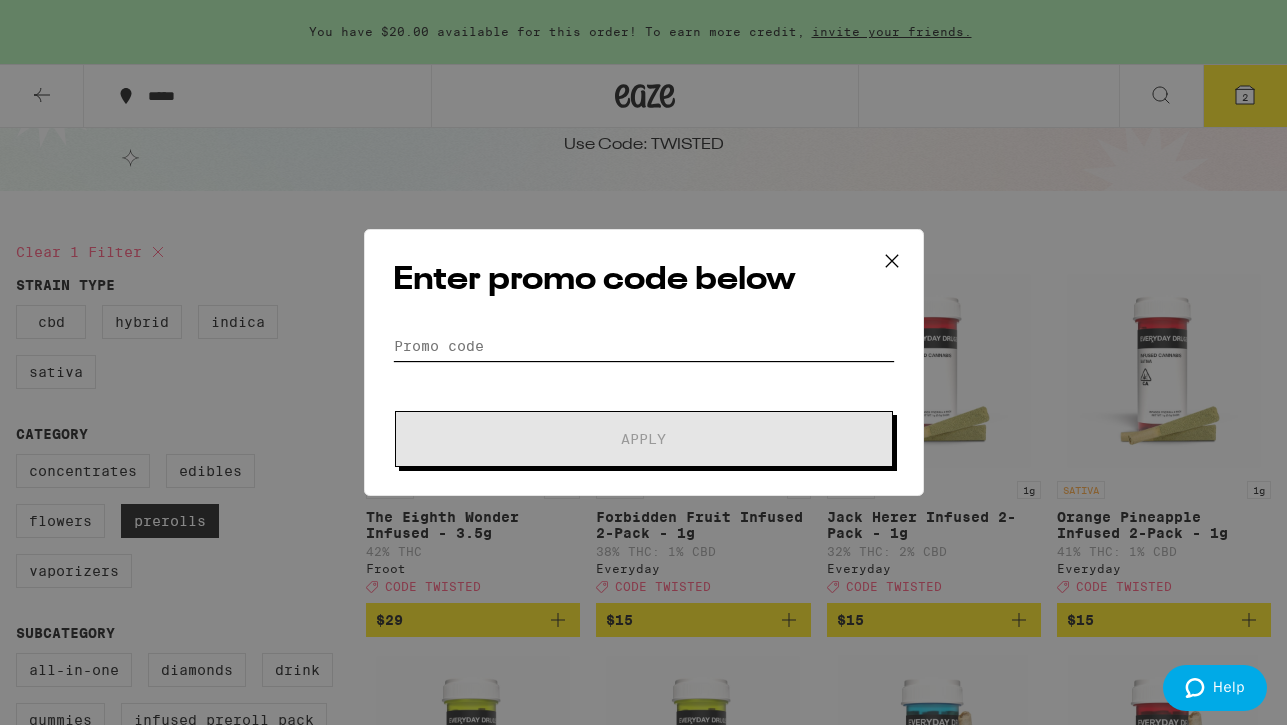 click on "Promo Code" at bounding box center (644, 346) 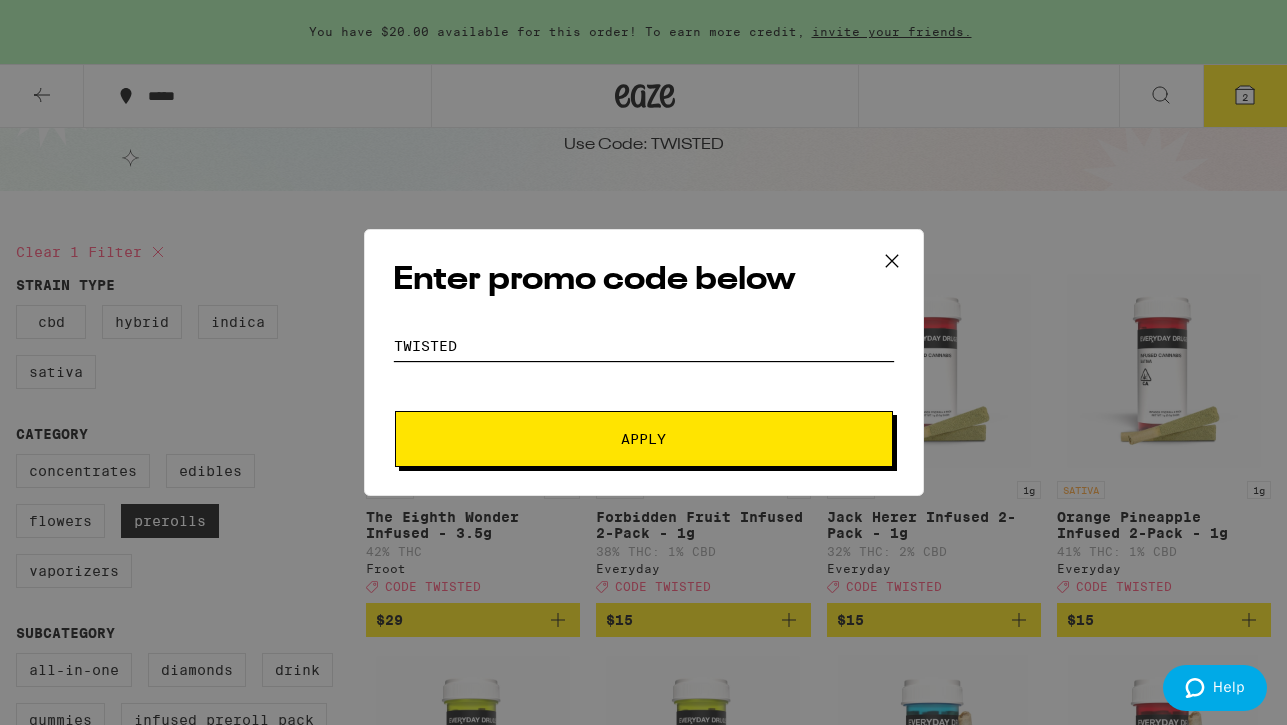 type on "twisted" 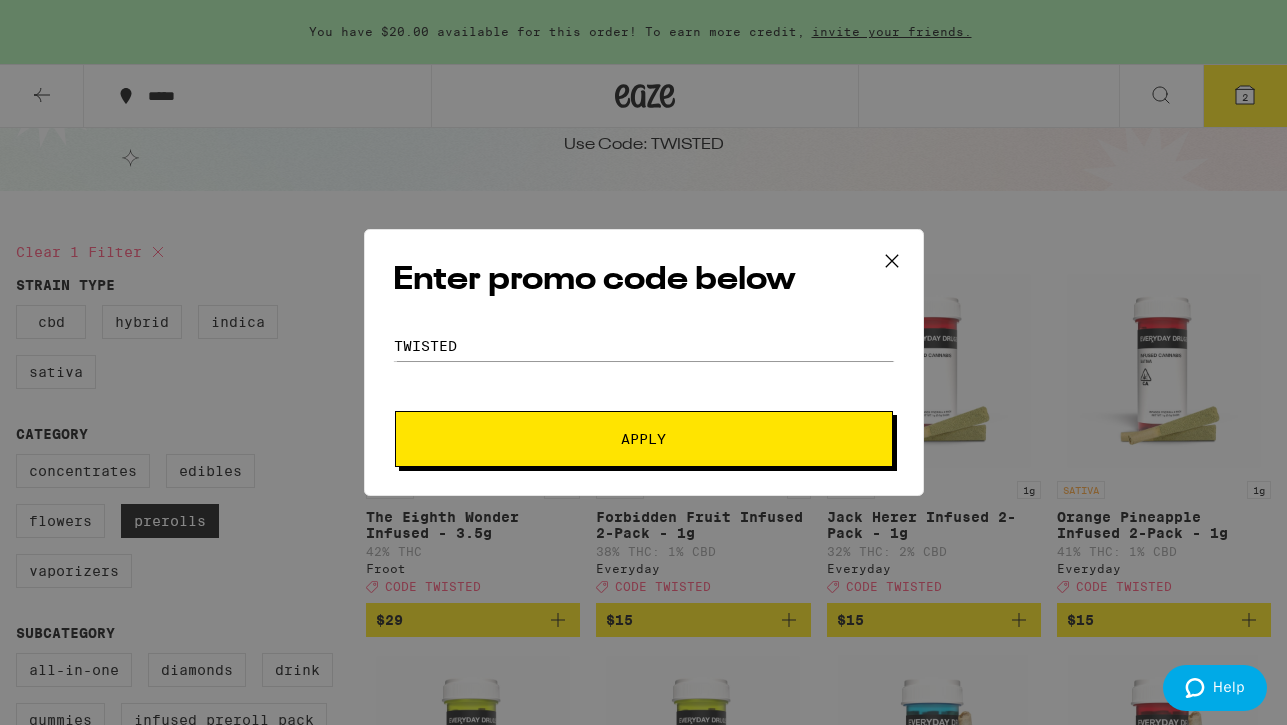 click on "Apply" at bounding box center [644, 439] 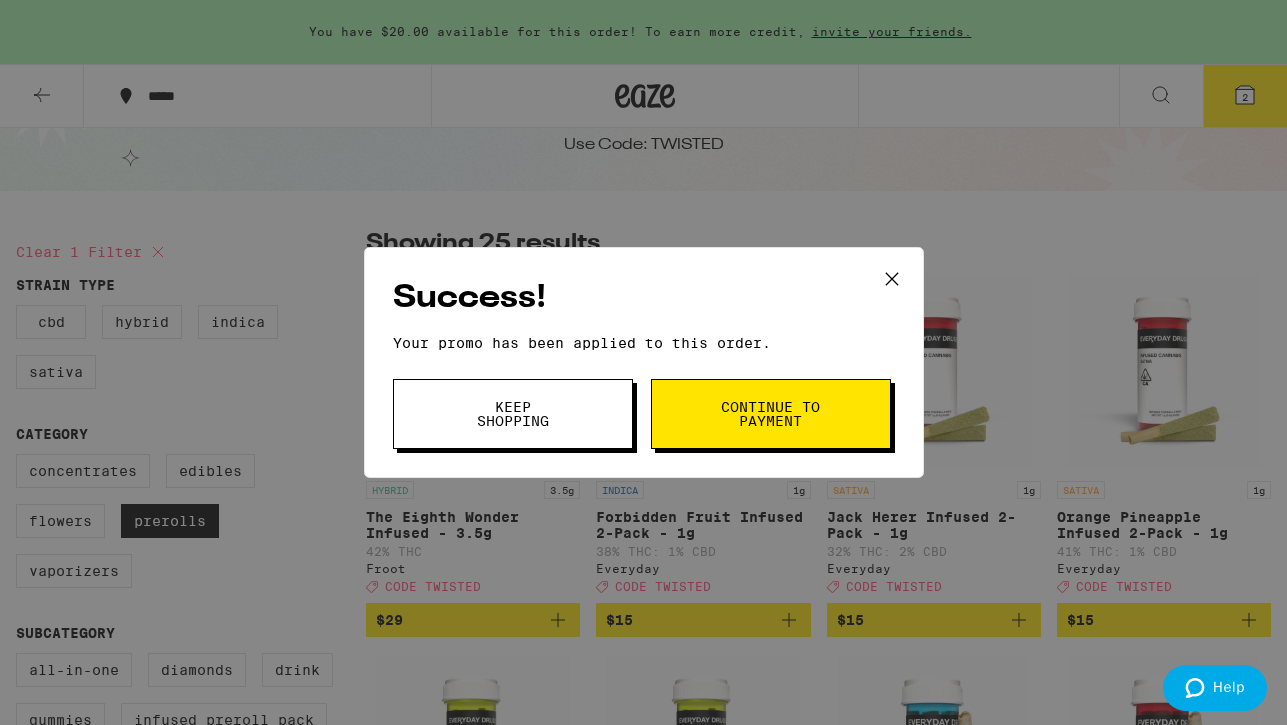 click on "Continue to payment" at bounding box center [771, 414] 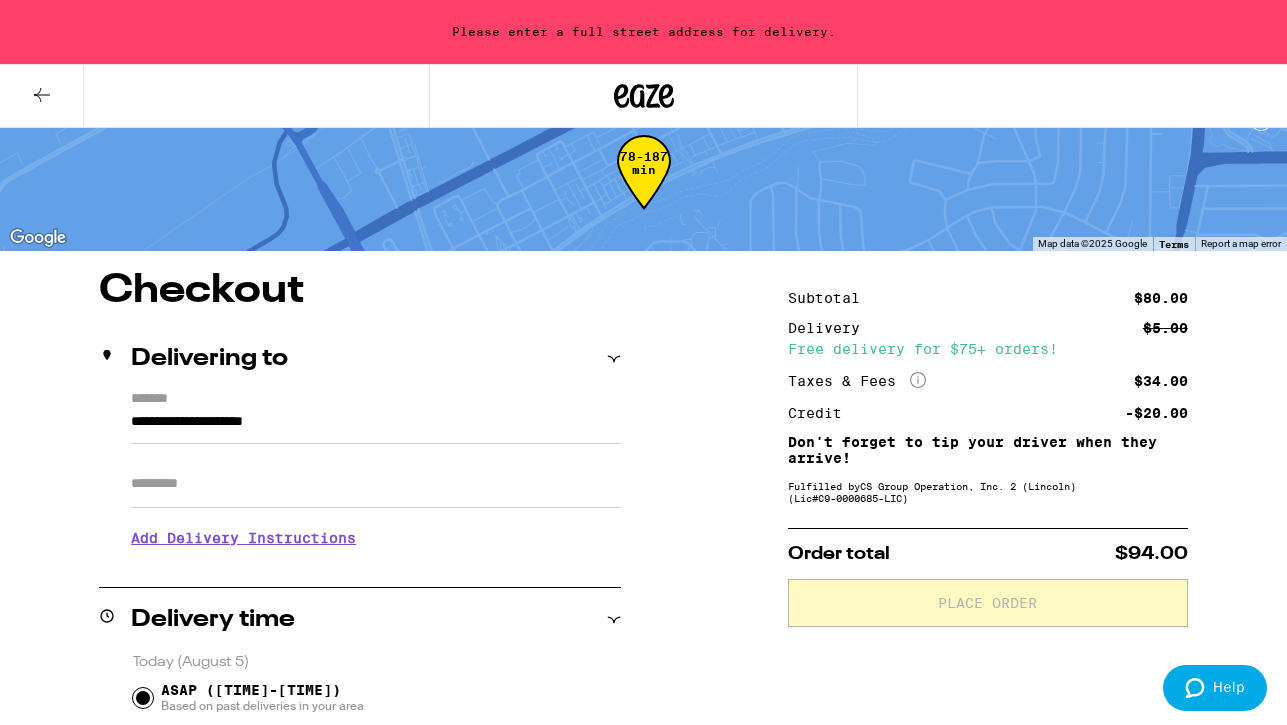 scroll, scrollTop: 47, scrollLeft: 0, axis: vertical 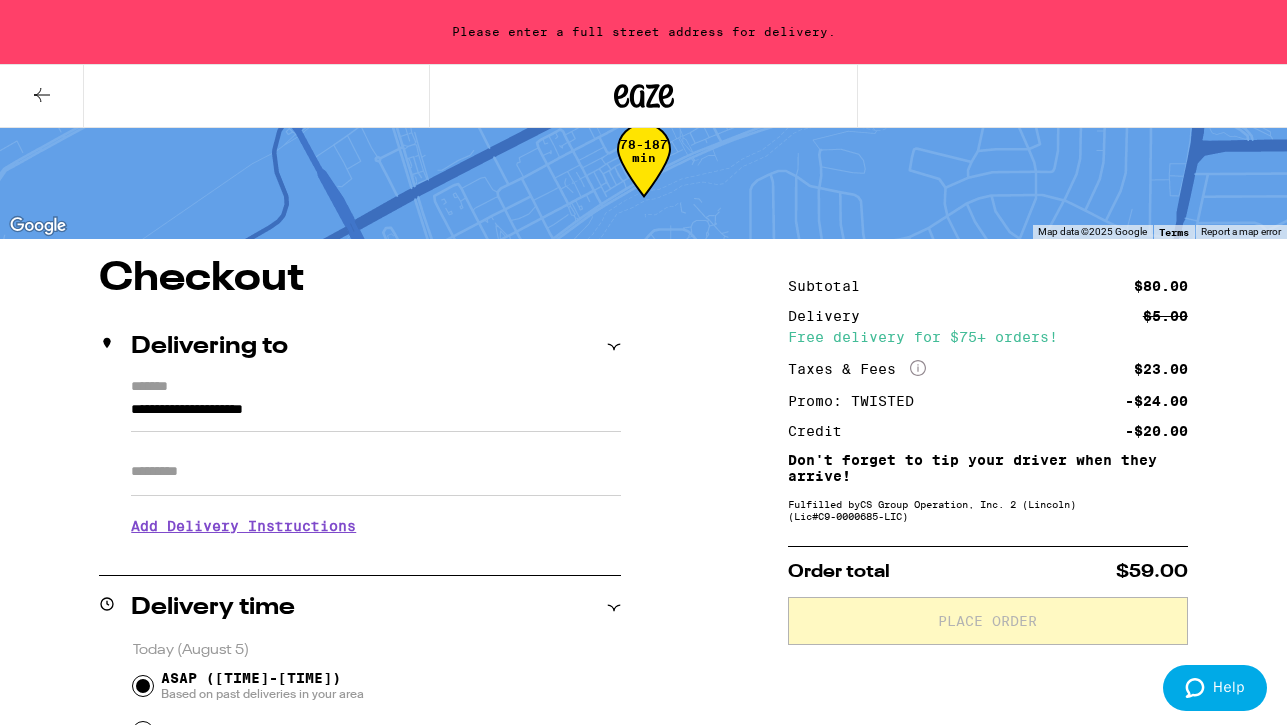 click on "**********" at bounding box center [376, 415] 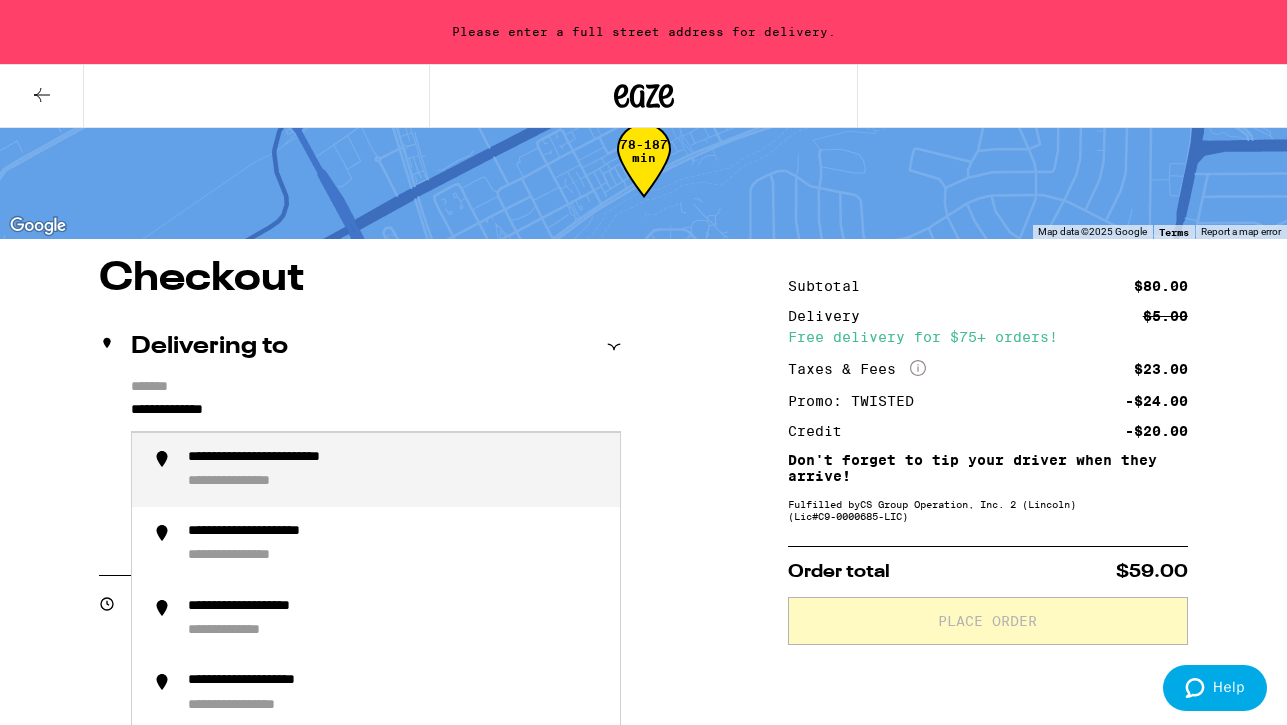 click on "**********" at bounding box center (396, 470) 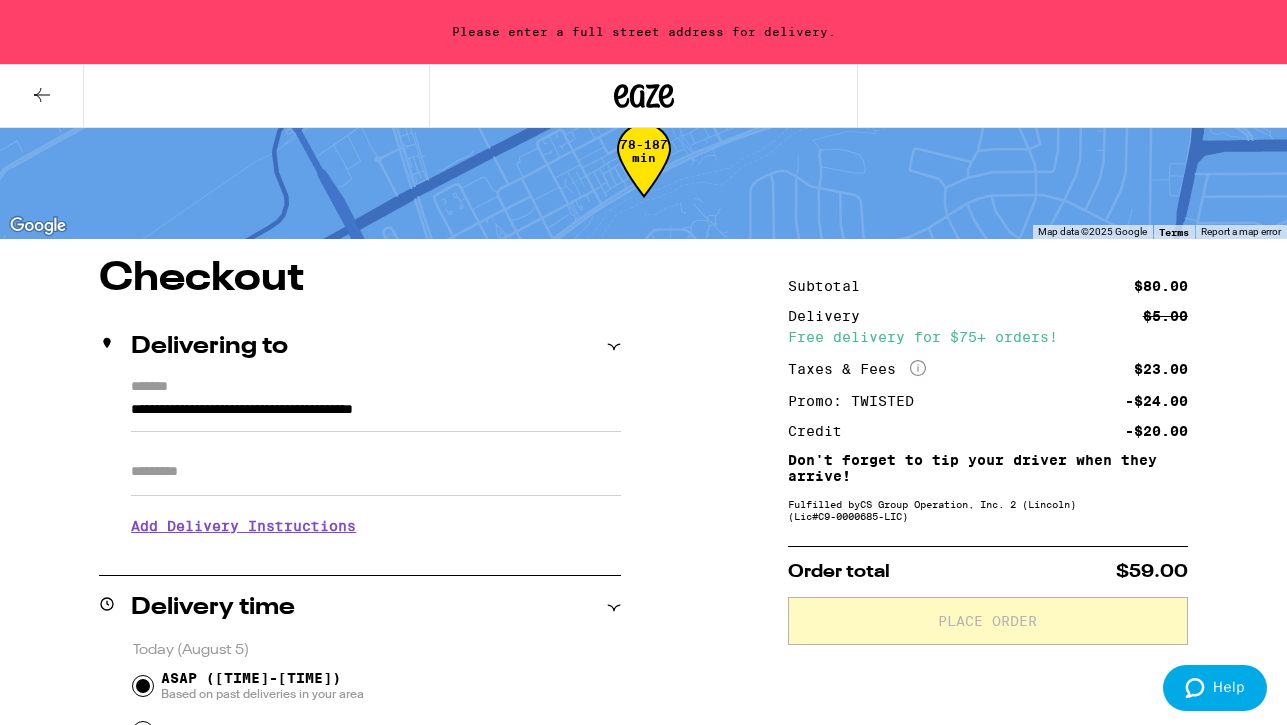 click on "Apt/Suite" at bounding box center (376, 472) 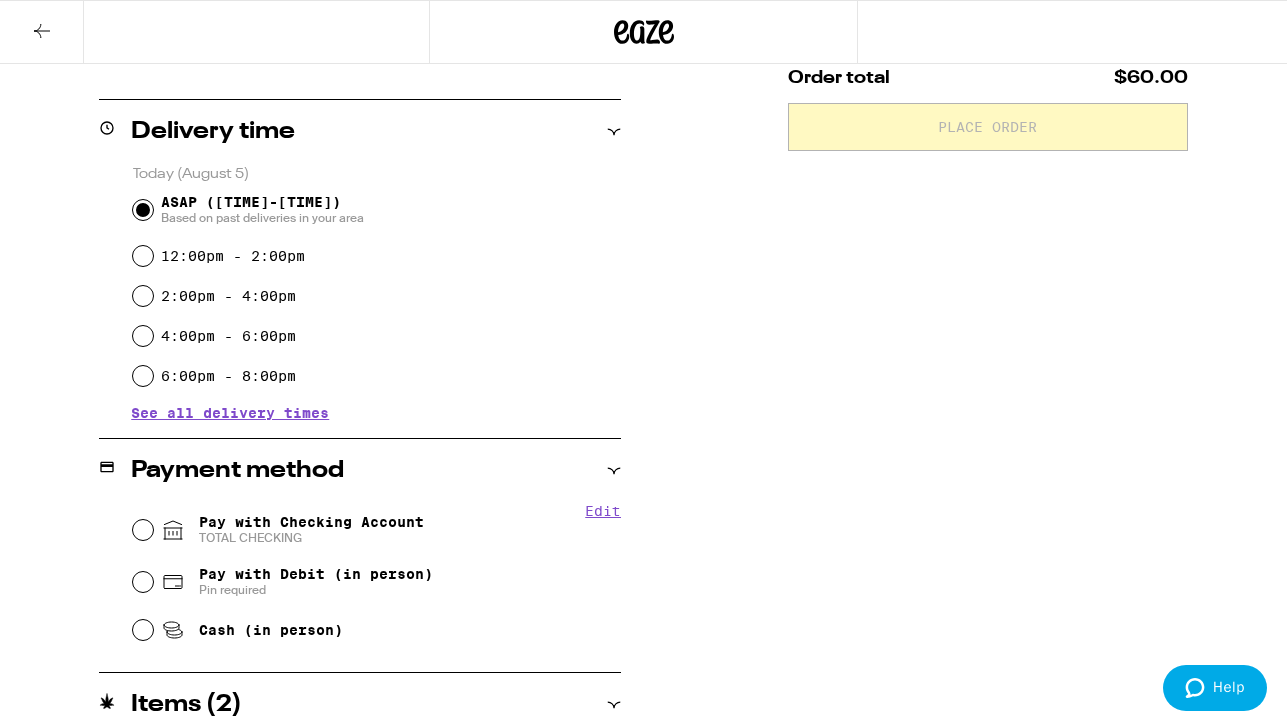 scroll, scrollTop: 562, scrollLeft: 0, axis: vertical 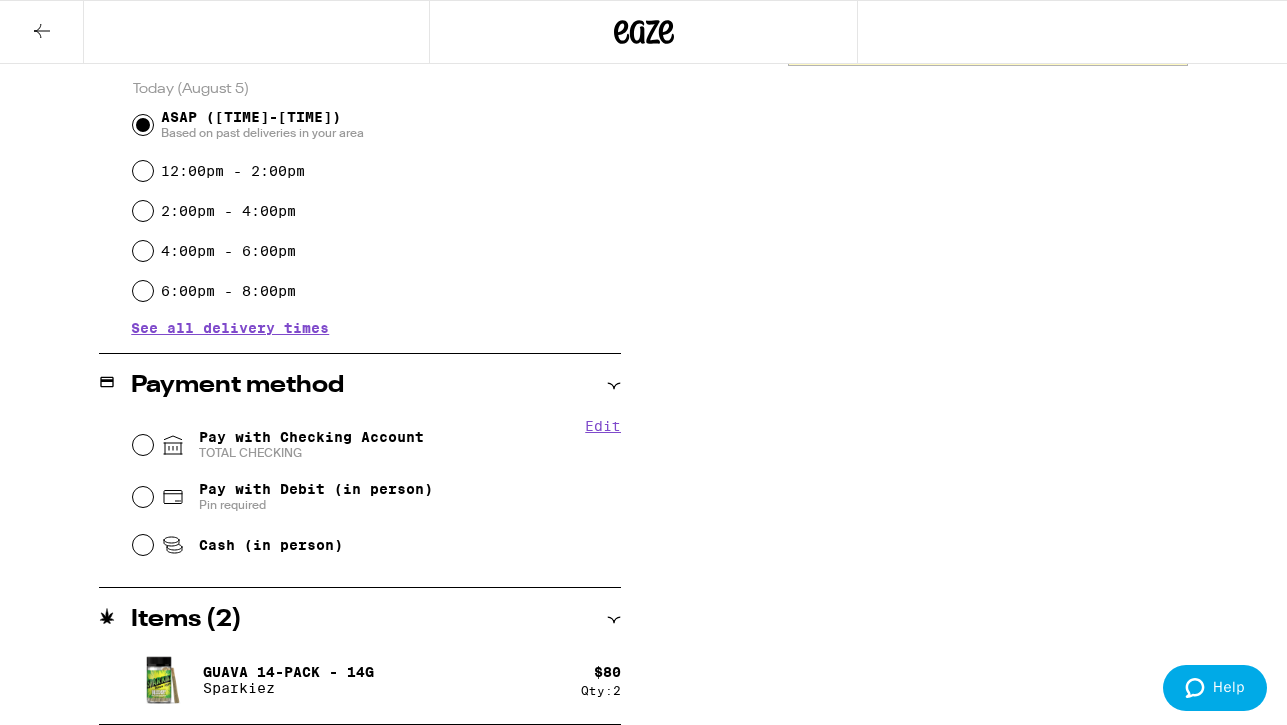 type on "*****" 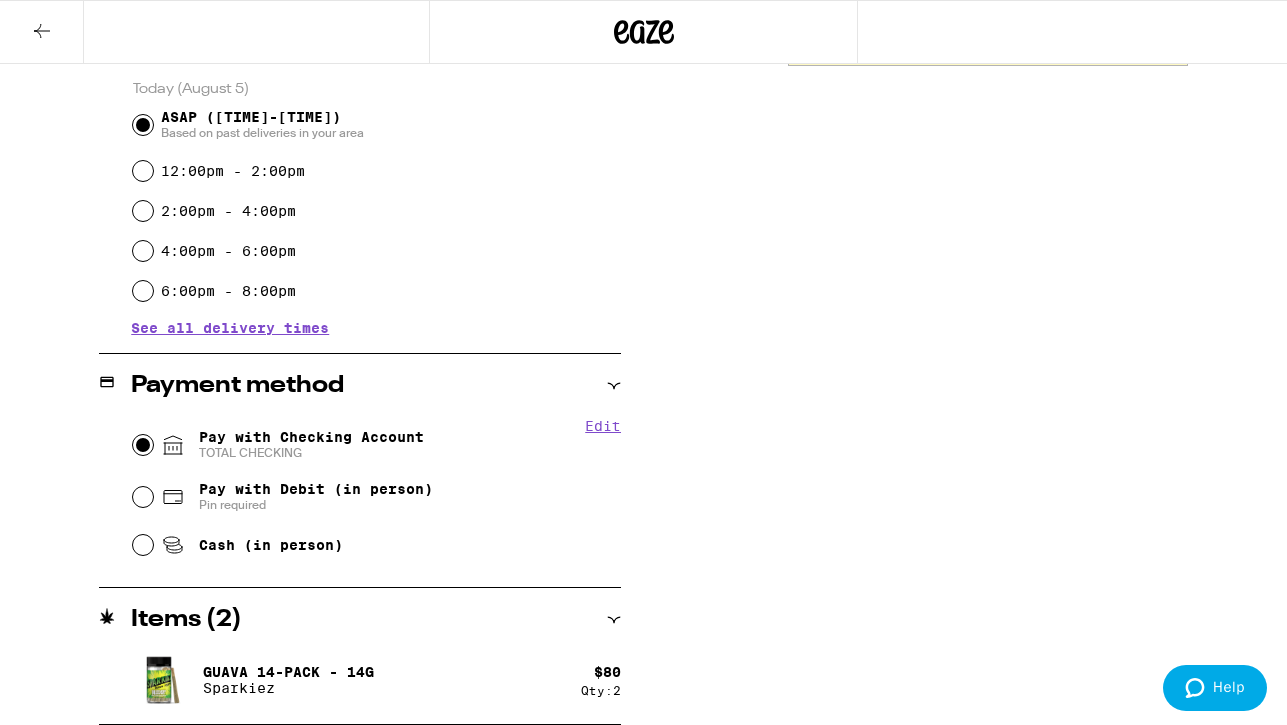 click on "Pay with Checking Account TOTAL CHECKING" at bounding box center (143, 445) 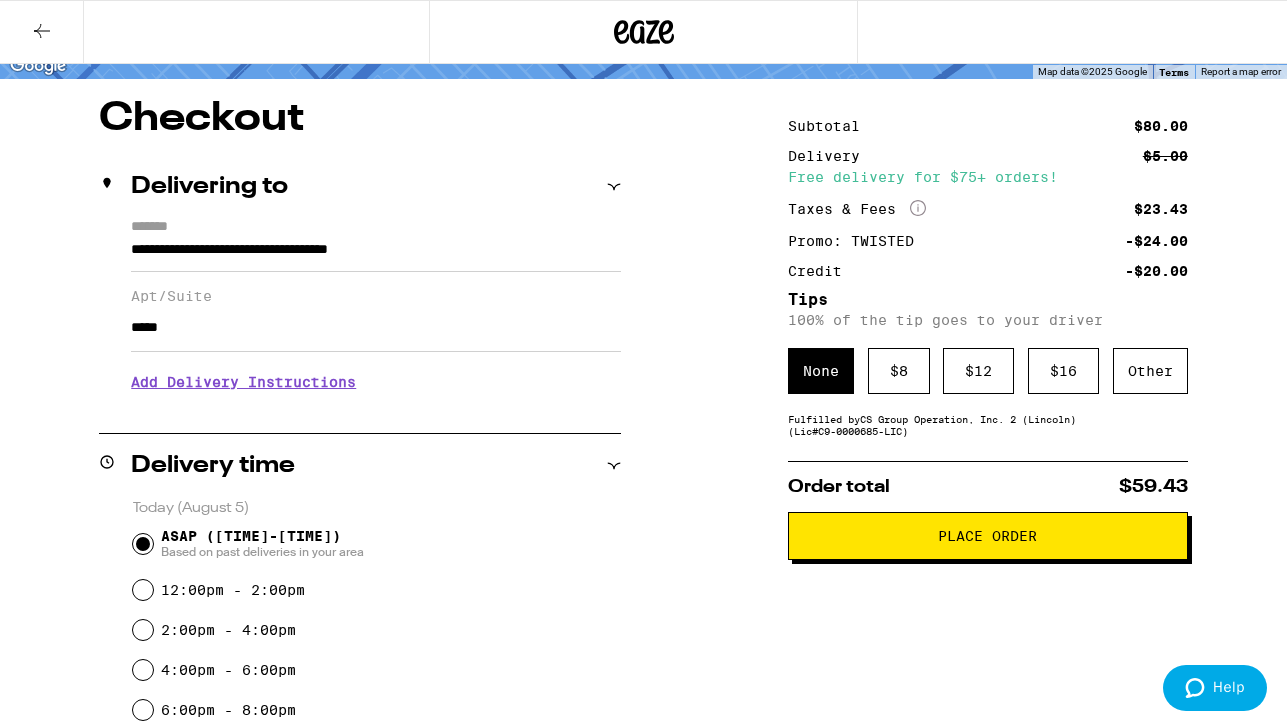 scroll, scrollTop: 141, scrollLeft: 0, axis: vertical 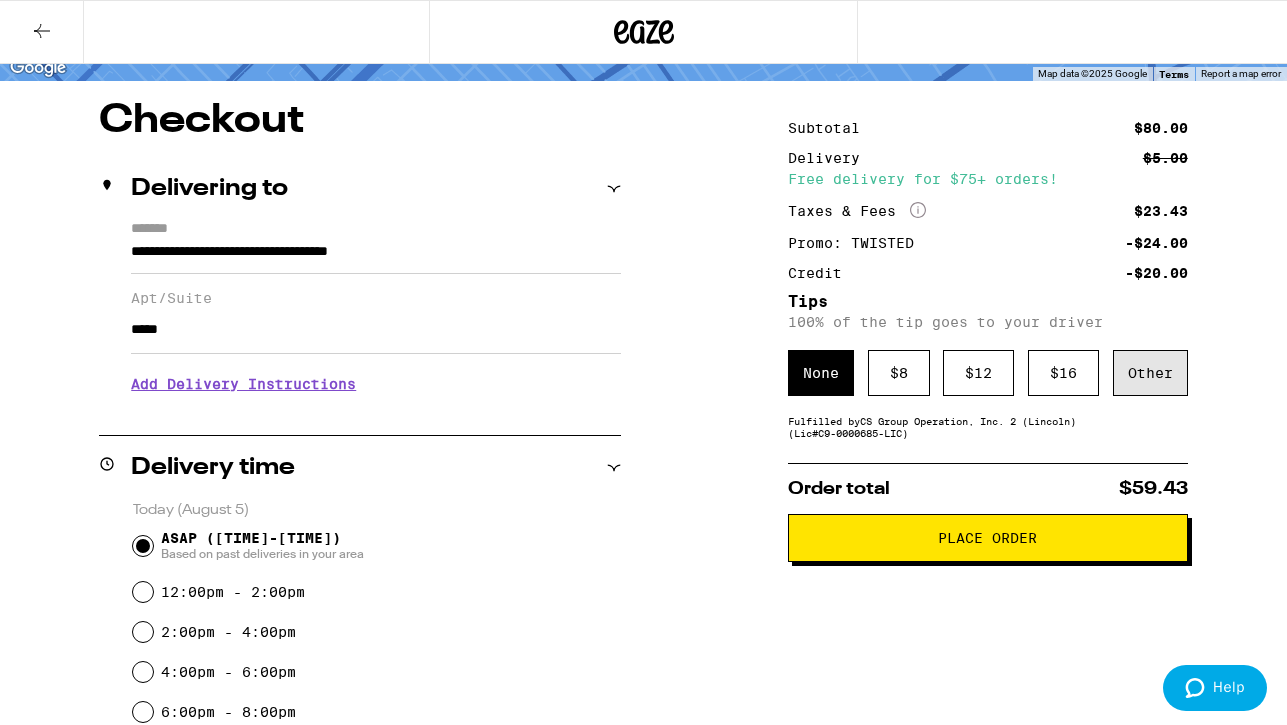click on "Other" at bounding box center (1150, 373) 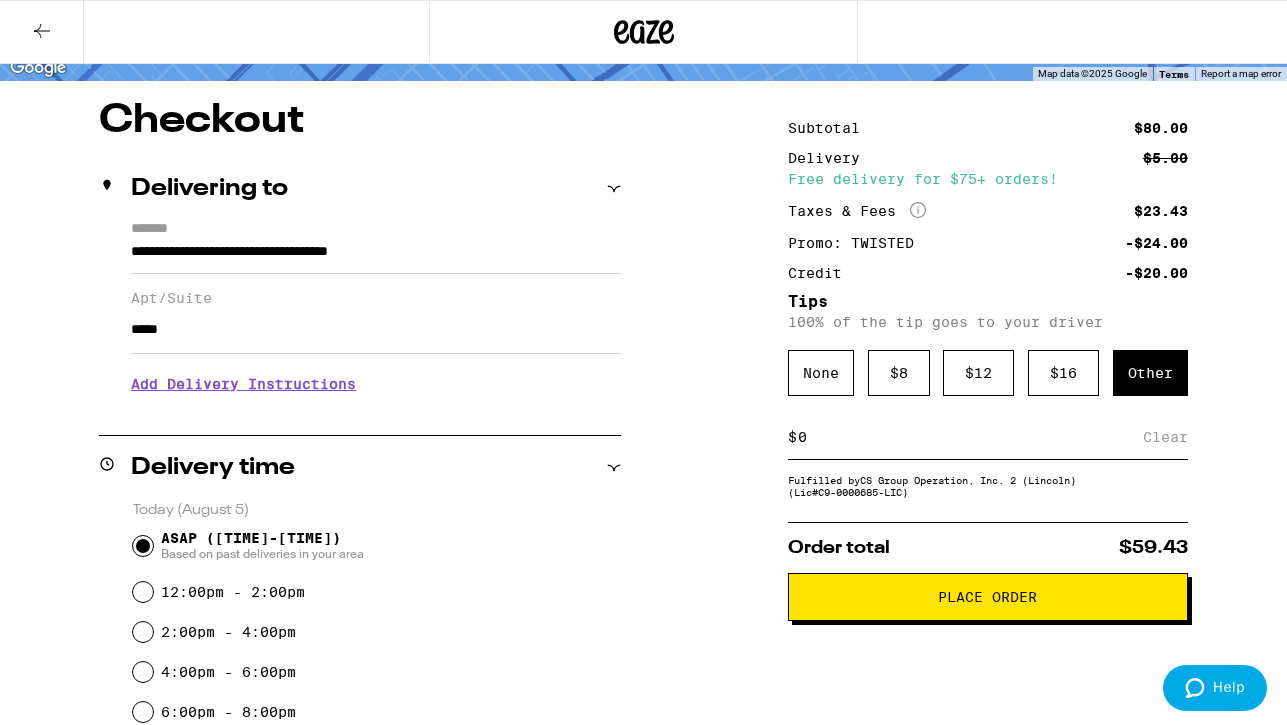 click on "$   Clear" at bounding box center [988, 437] 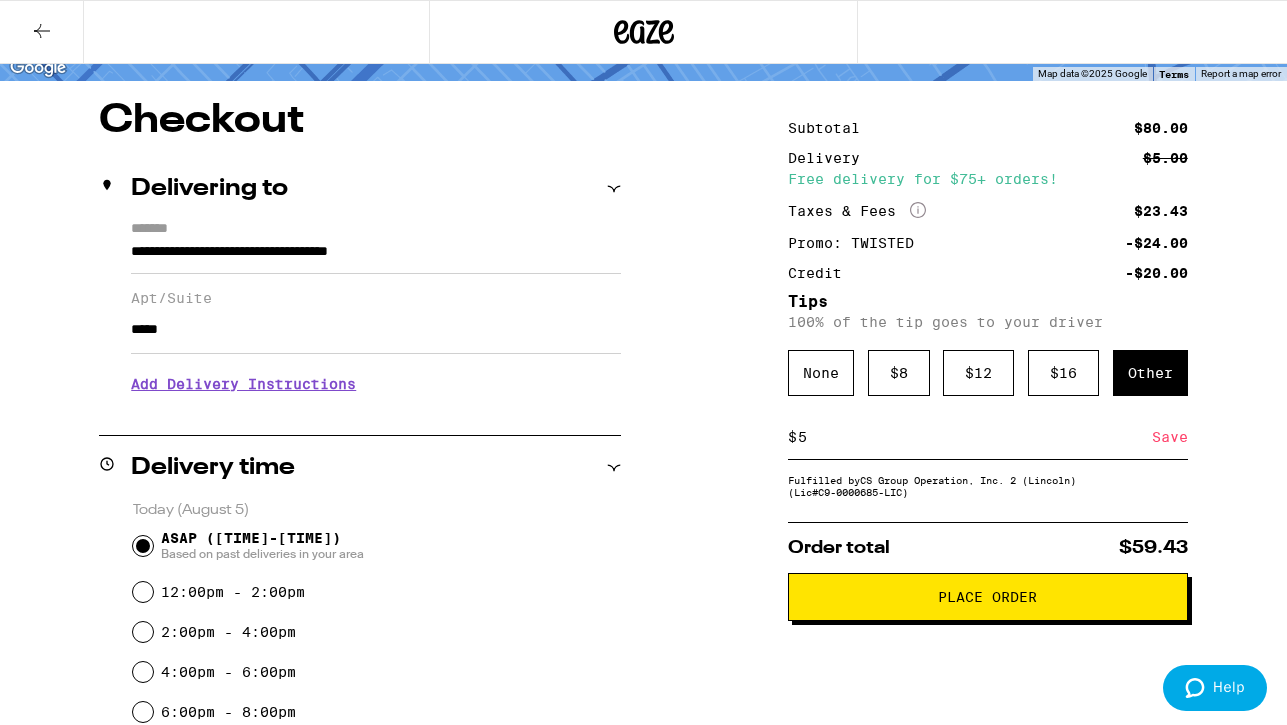 type on "5" 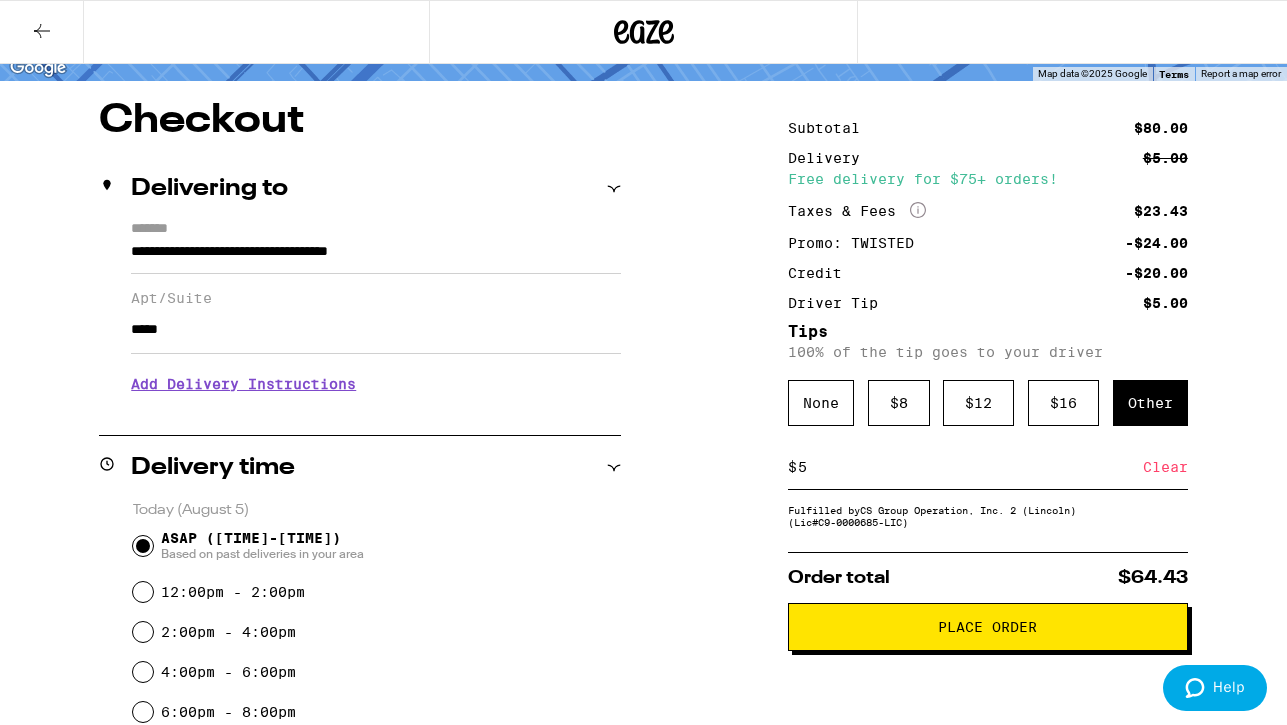 click on "Place Order" at bounding box center [987, 627] 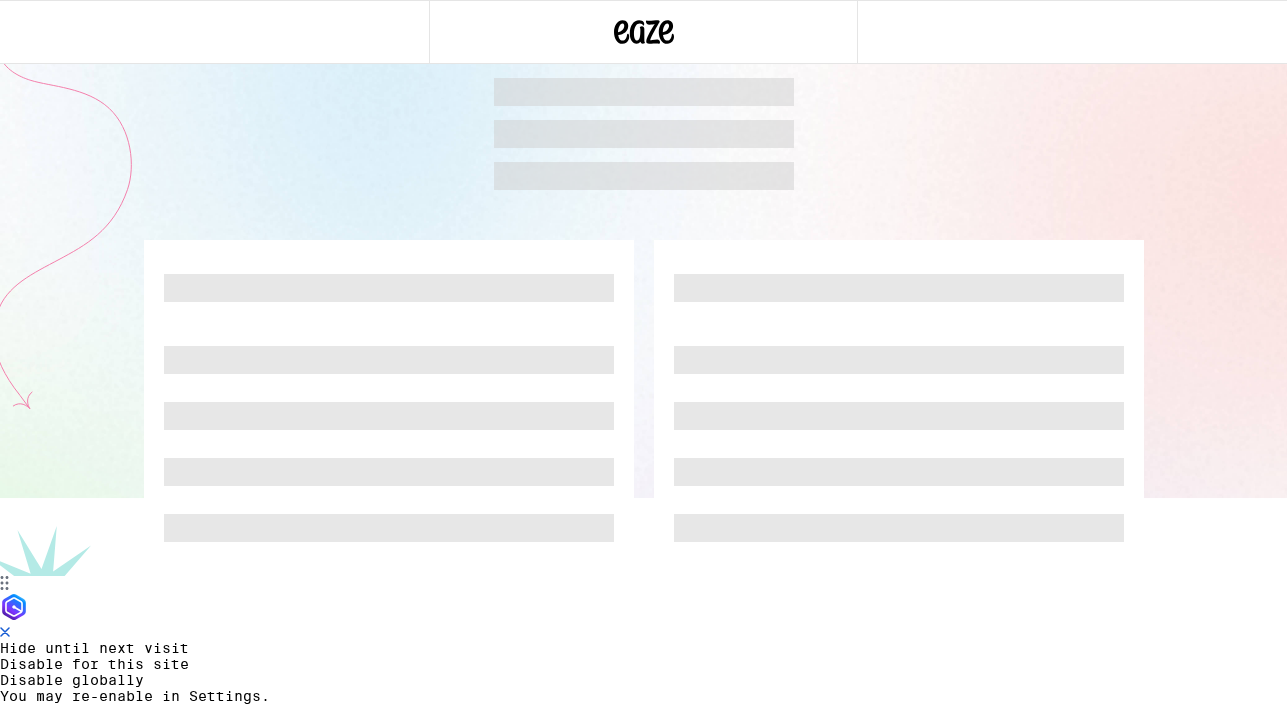 scroll, scrollTop: 0, scrollLeft: 0, axis: both 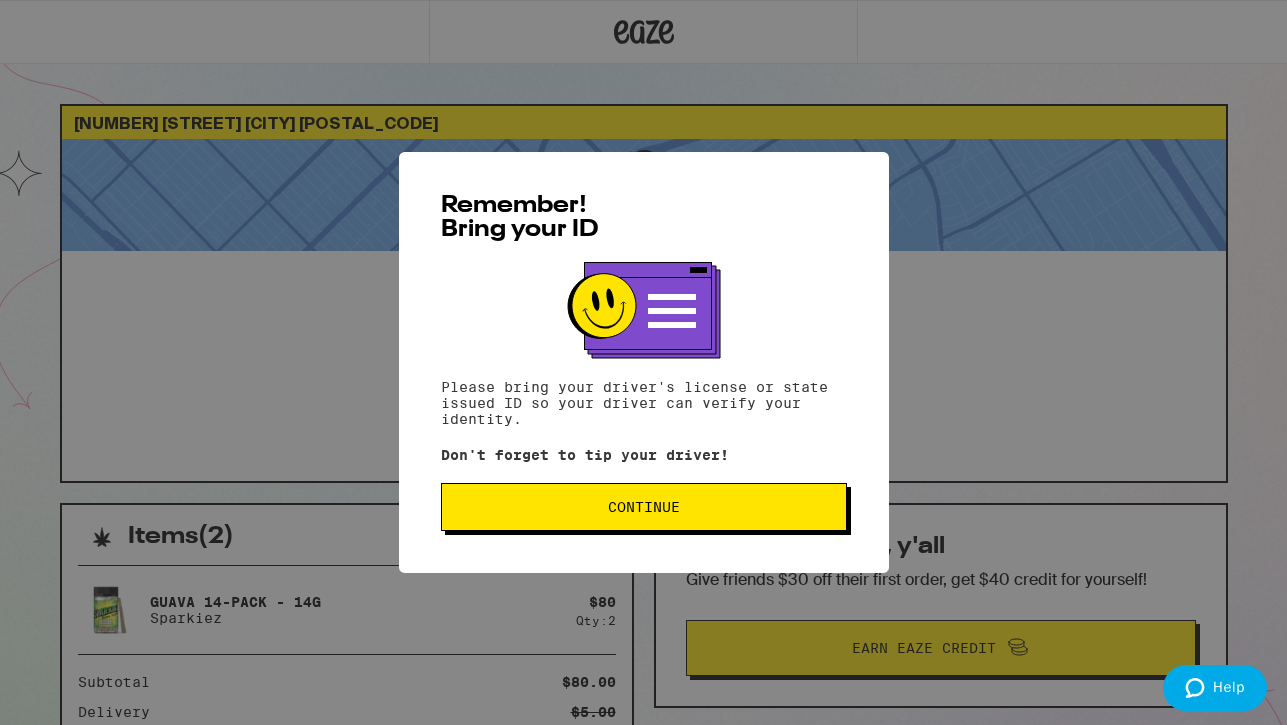 click on "Continue" at bounding box center [644, 507] 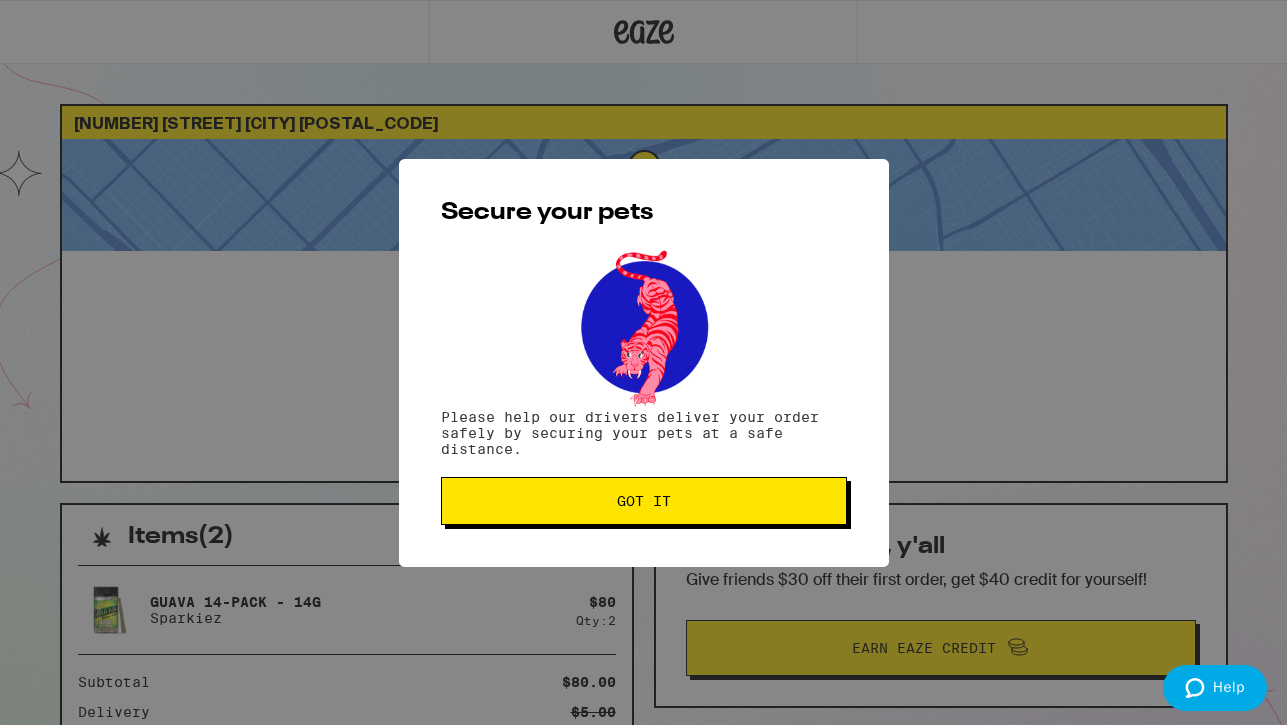 click on "Got it" at bounding box center (644, 501) 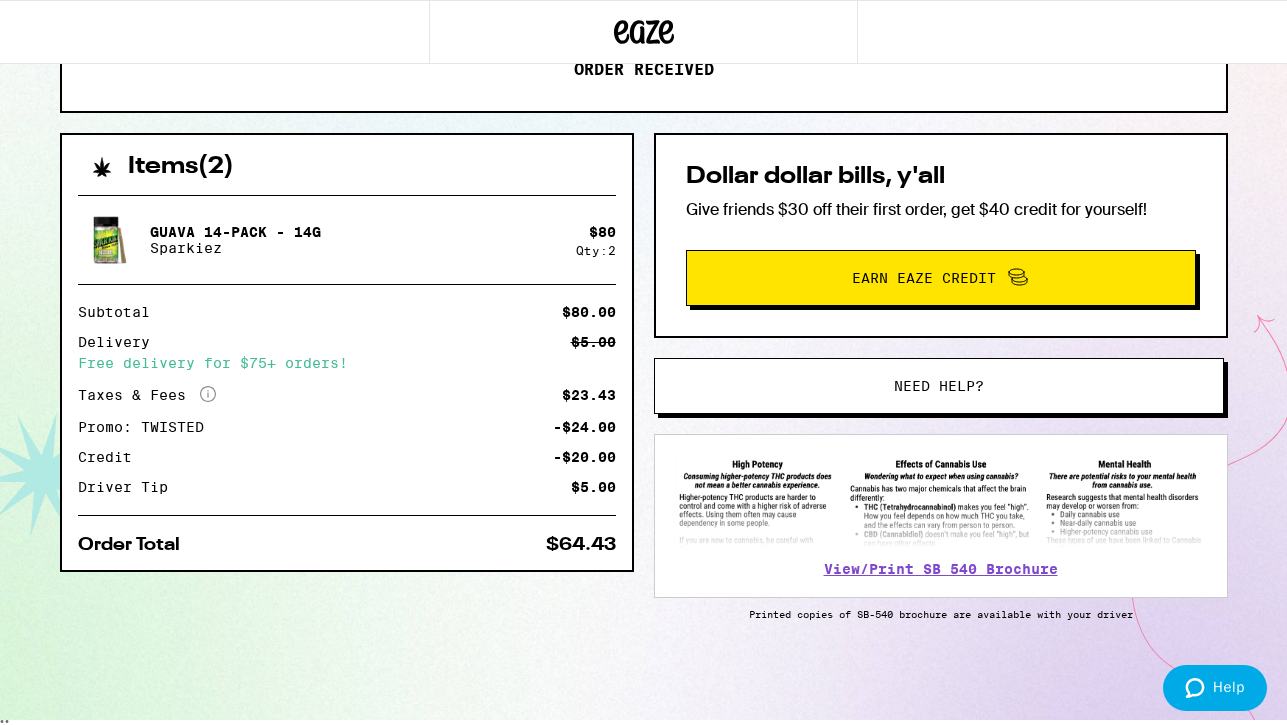 scroll, scrollTop: 0, scrollLeft: 0, axis: both 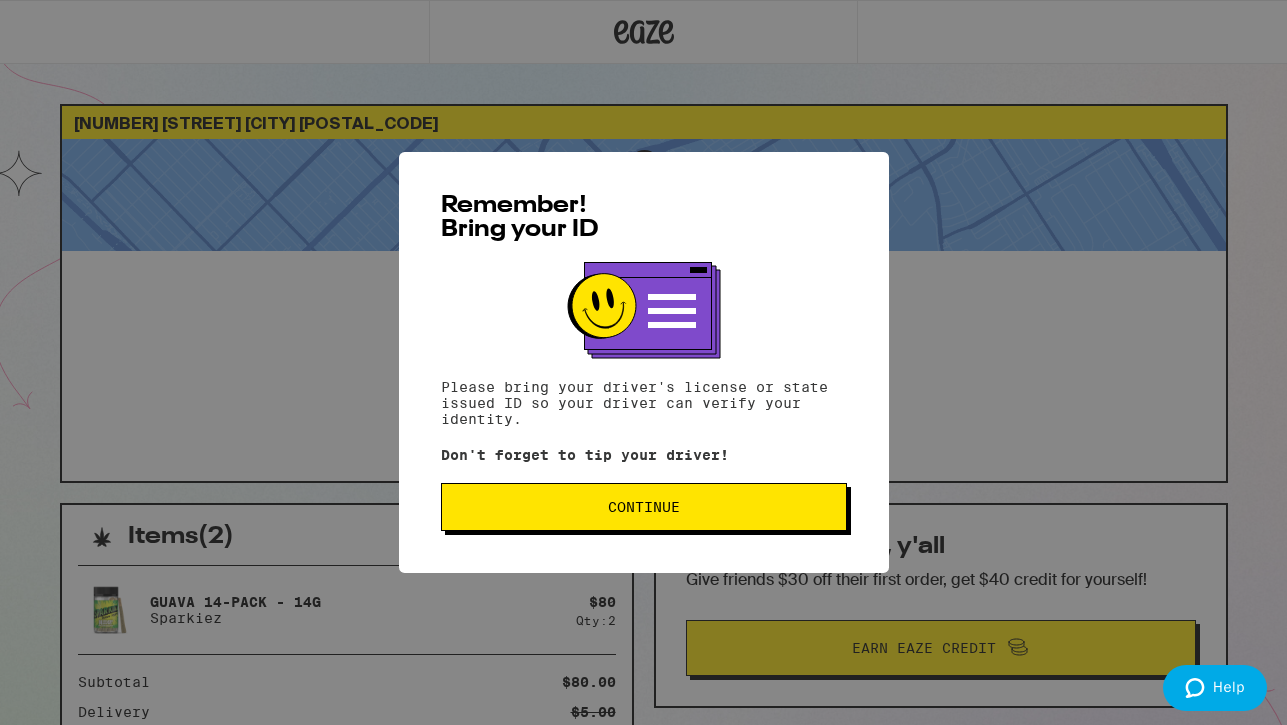 click on "Continue" at bounding box center [644, 507] 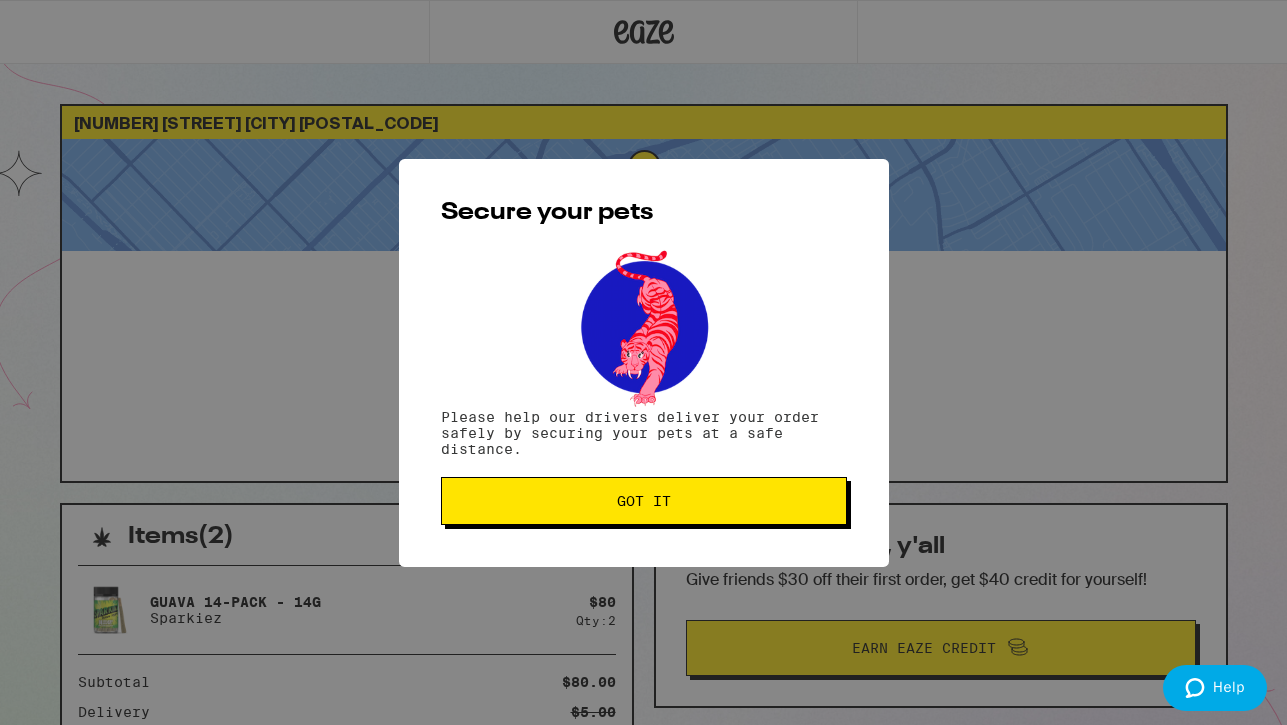click on "Got it" at bounding box center [644, 501] 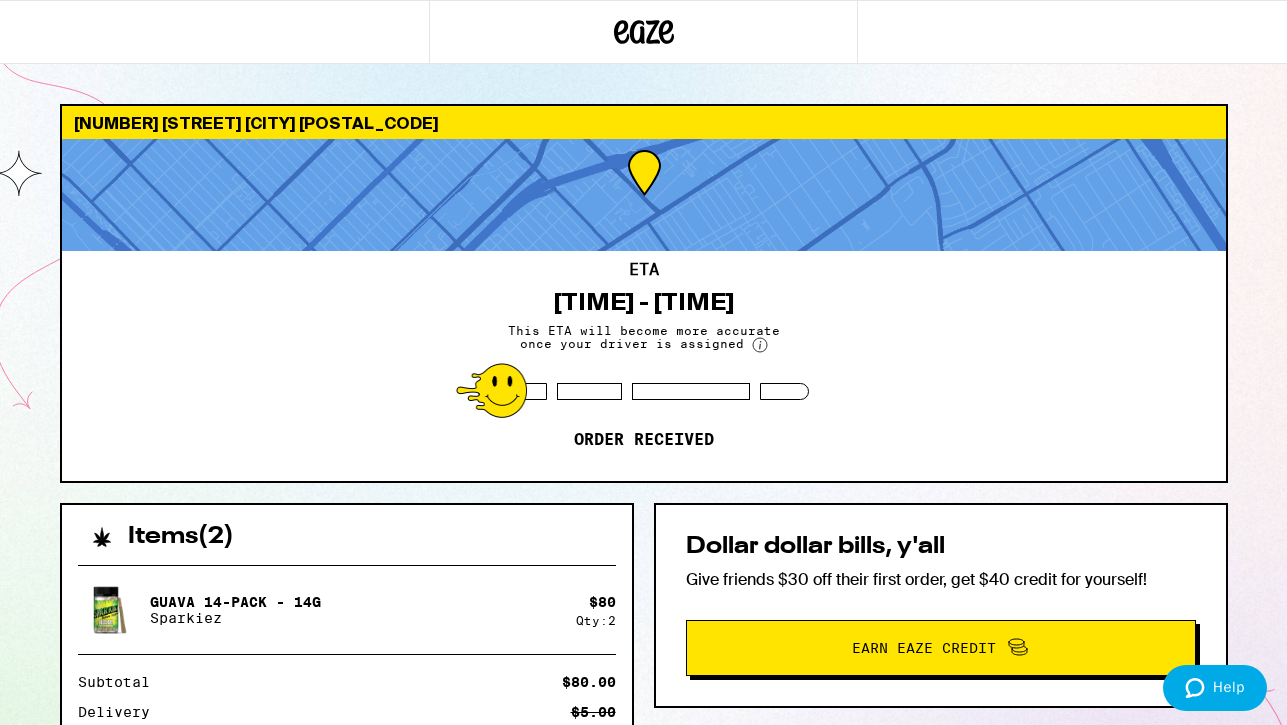 scroll, scrollTop: 0, scrollLeft: 0, axis: both 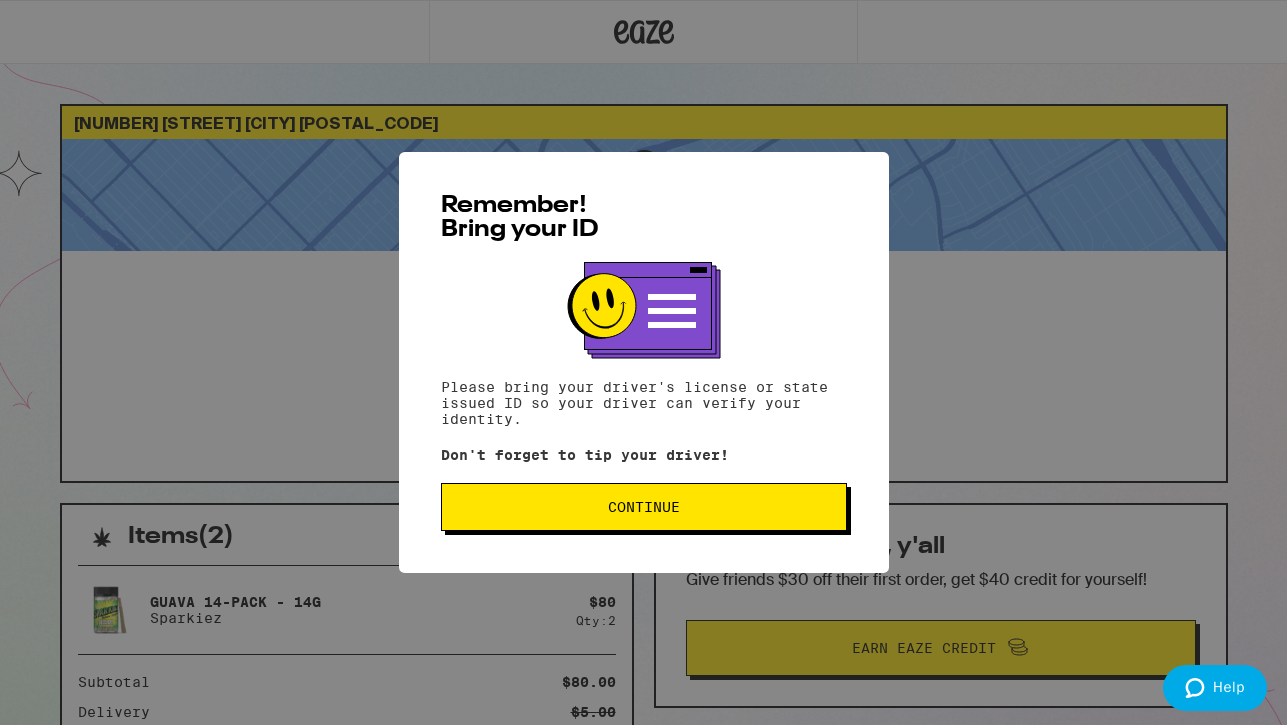 click on "Continue" at bounding box center (644, 507) 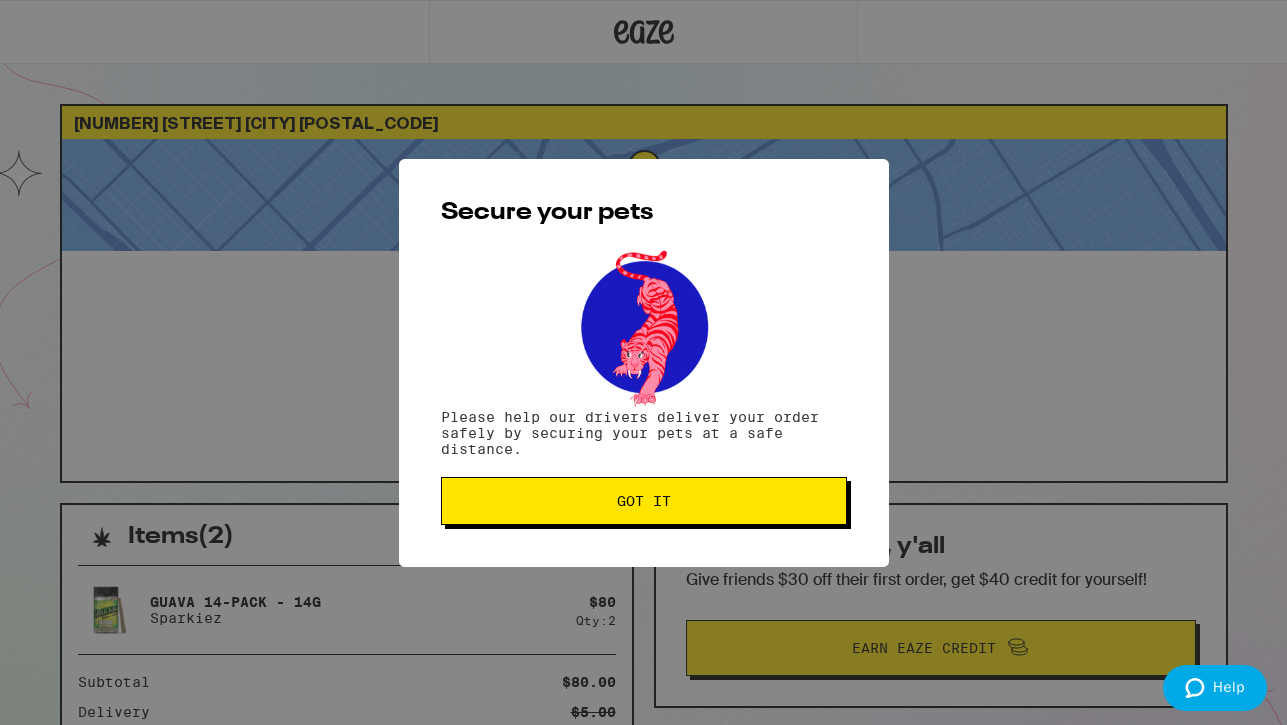 click on "Got it" at bounding box center [644, 501] 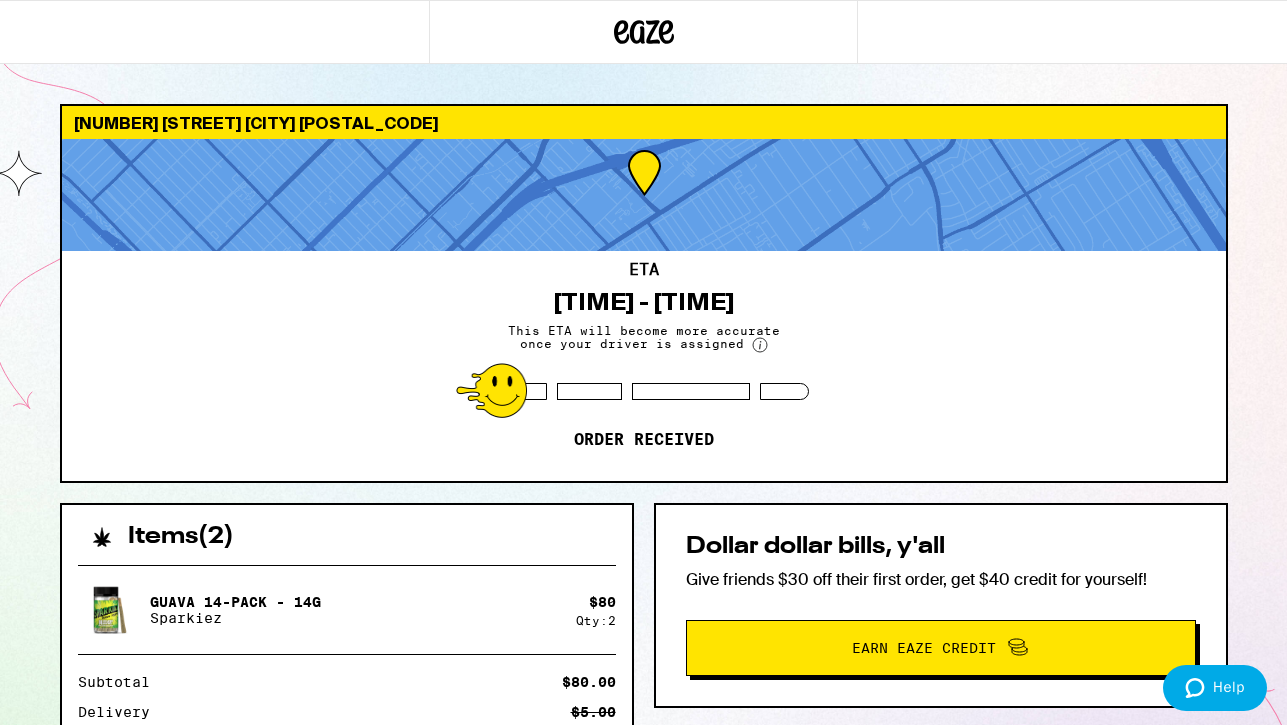 scroll, scrollTop: 0, scrollLeft: 0, axis: both 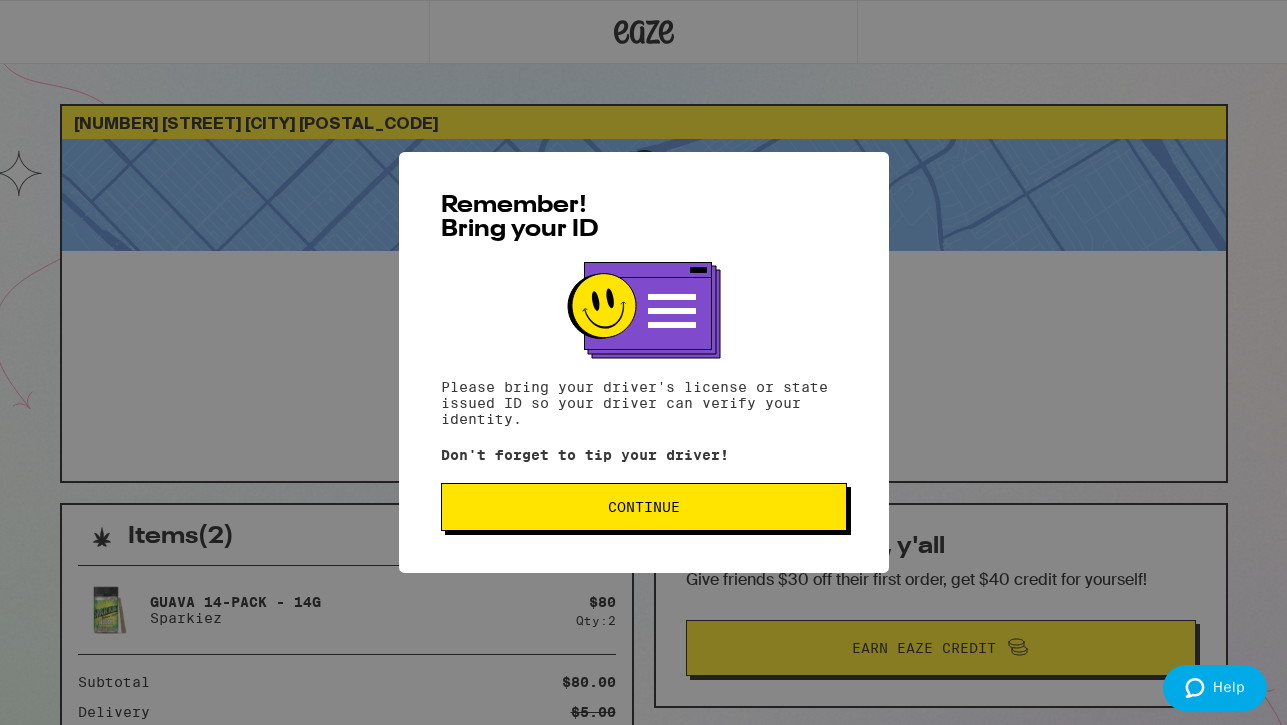click on "Continue" at bounding box center [644, 507] 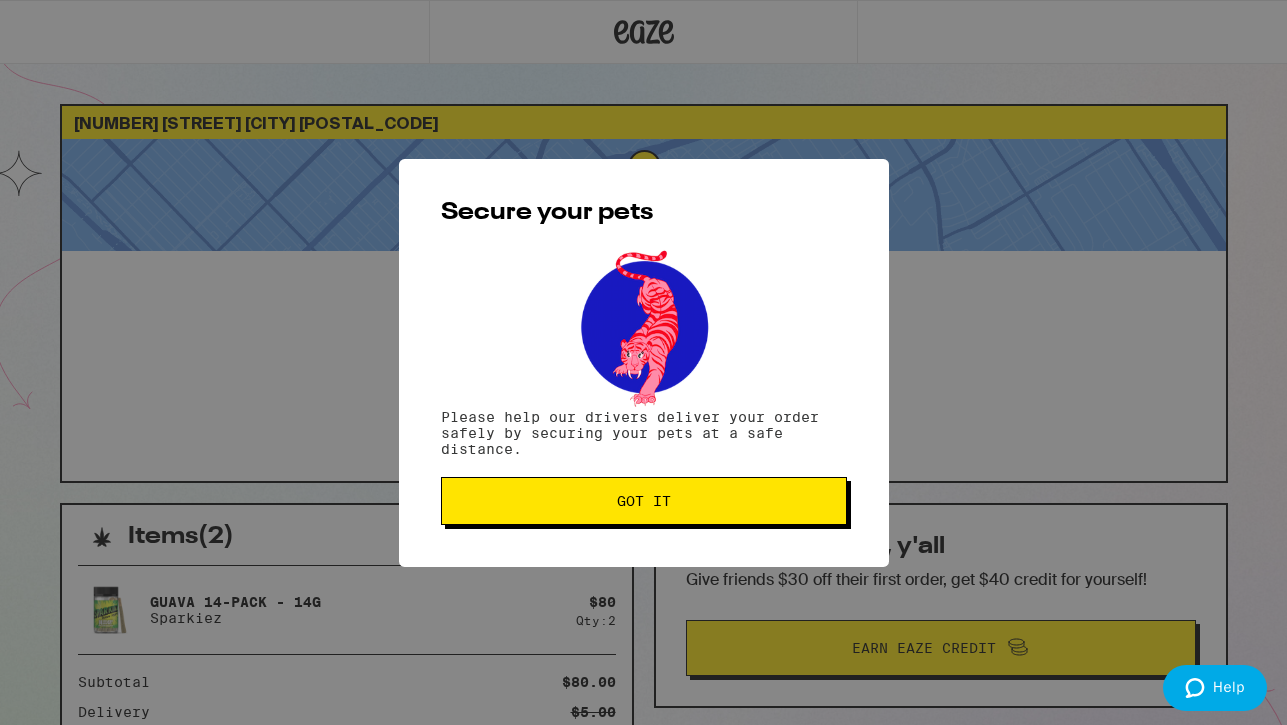 click on "Got it" at bounding box center (644, 501) 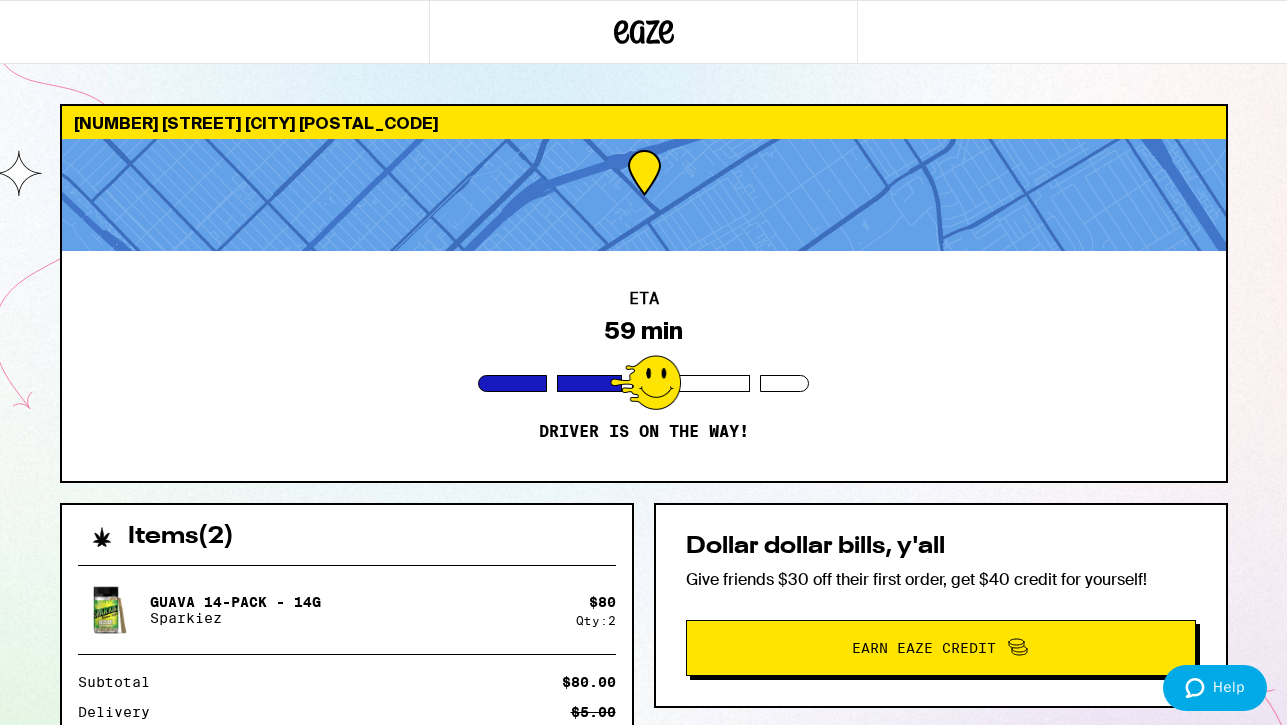 scroll, scrollTop: 0, scrollLeft: 0, axis: both 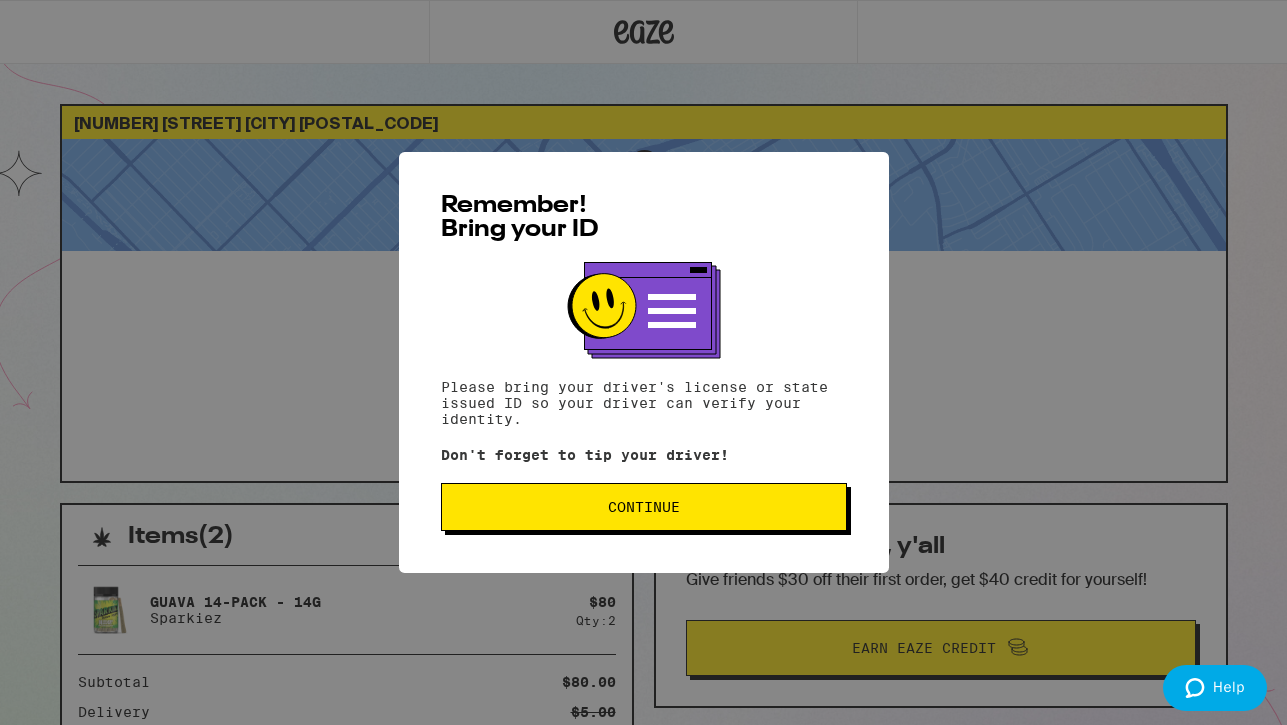 click on "Continue" at bounding box center (644, 507) 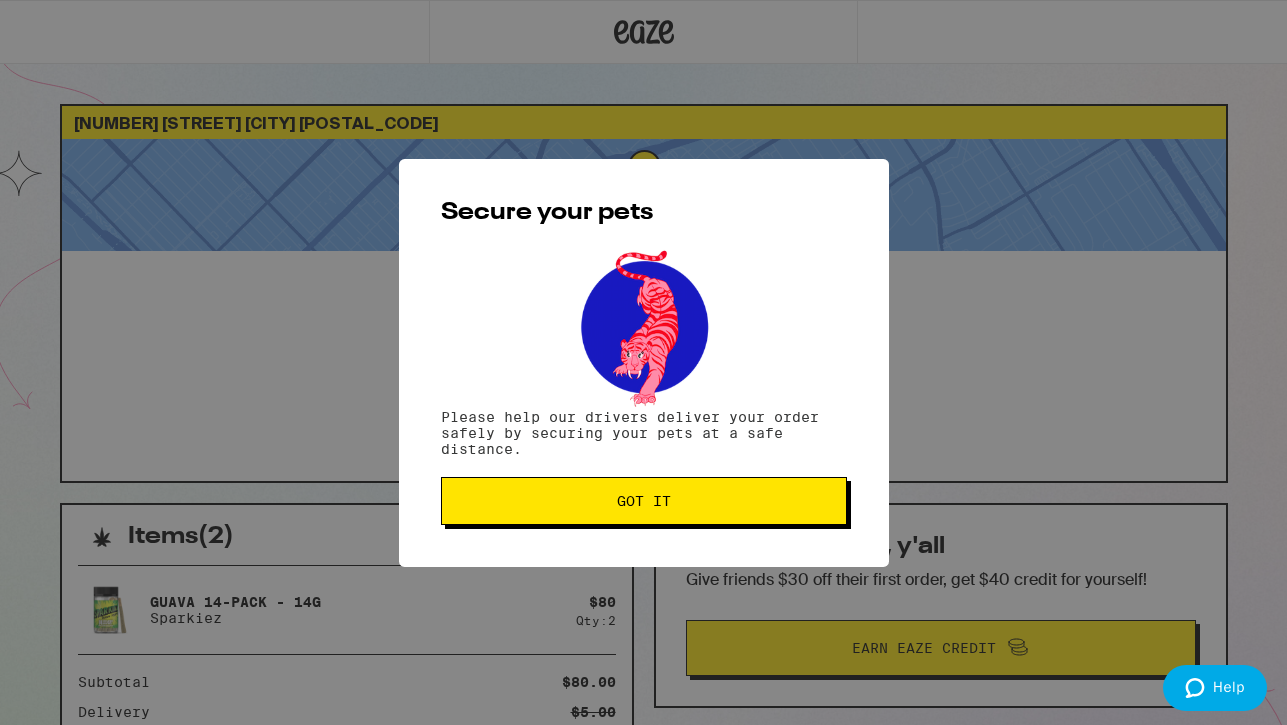 click on "Got it" at bounding box center (644, 501) 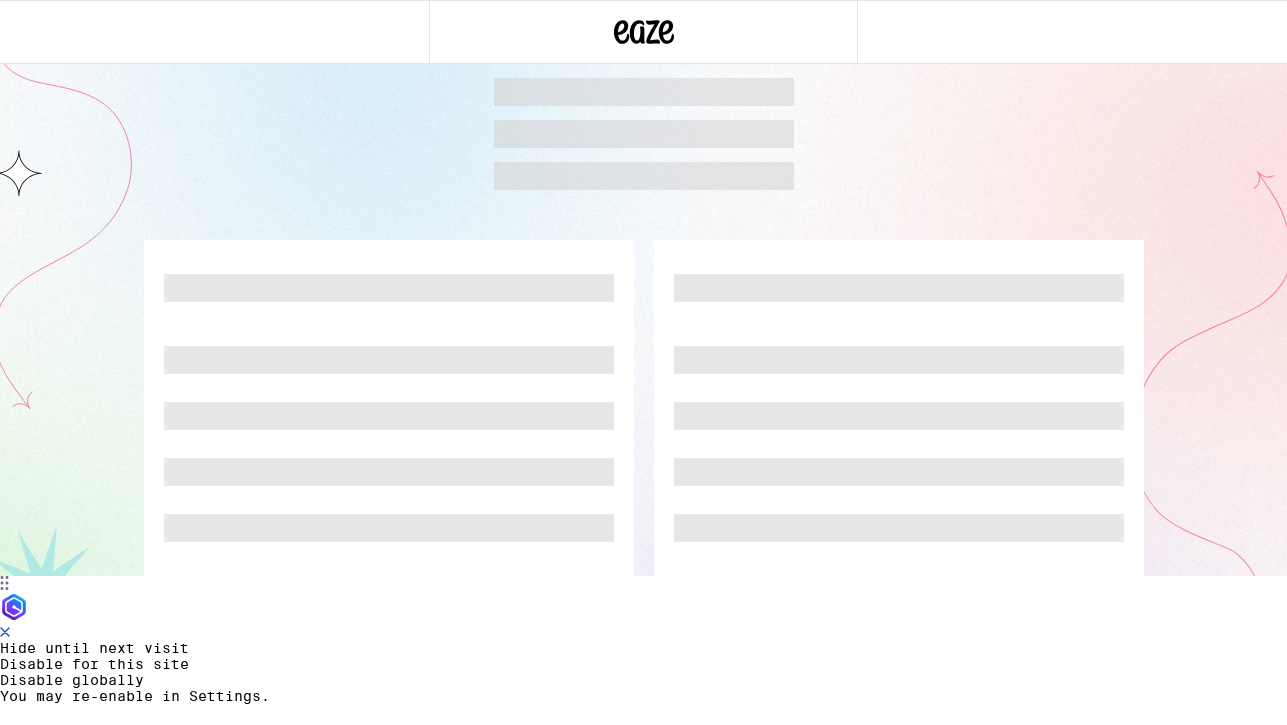 scroll, scrollTop: 0, scrollLeft: 0, axis: both 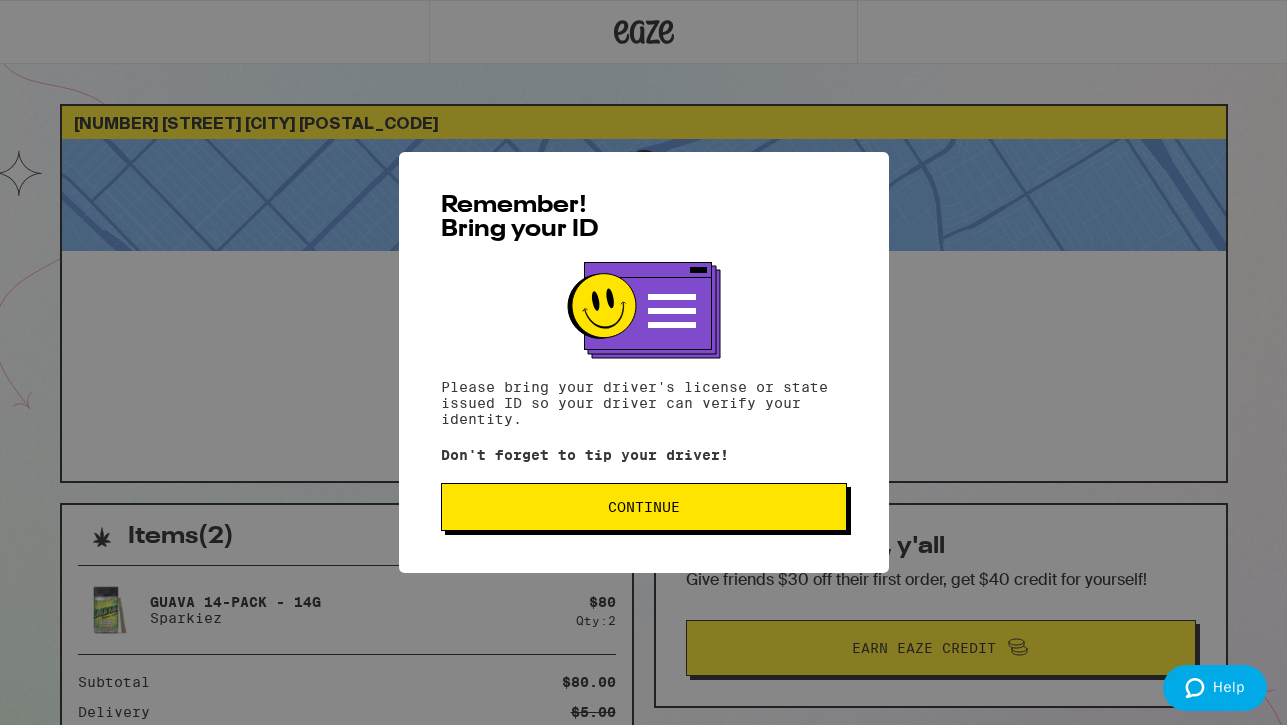 click on "Continue" at bounding box center (644, 507) 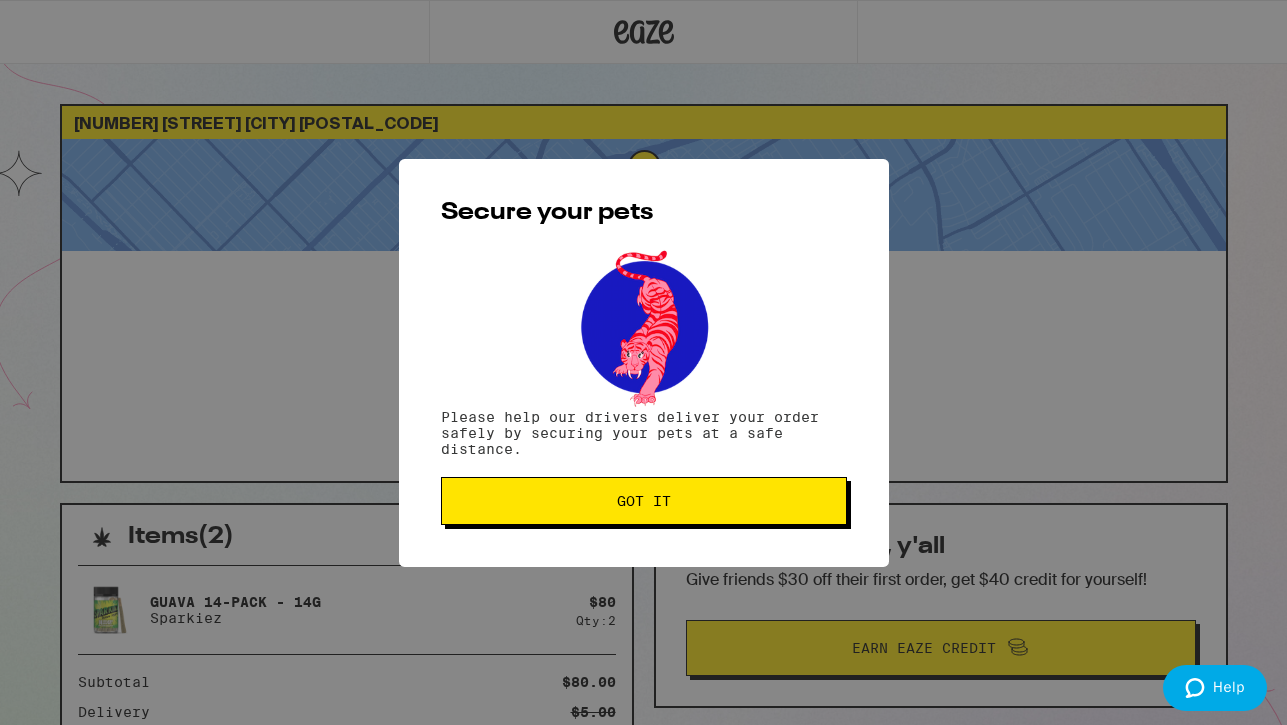 click on "Got it" at bounding box center (644, 501) 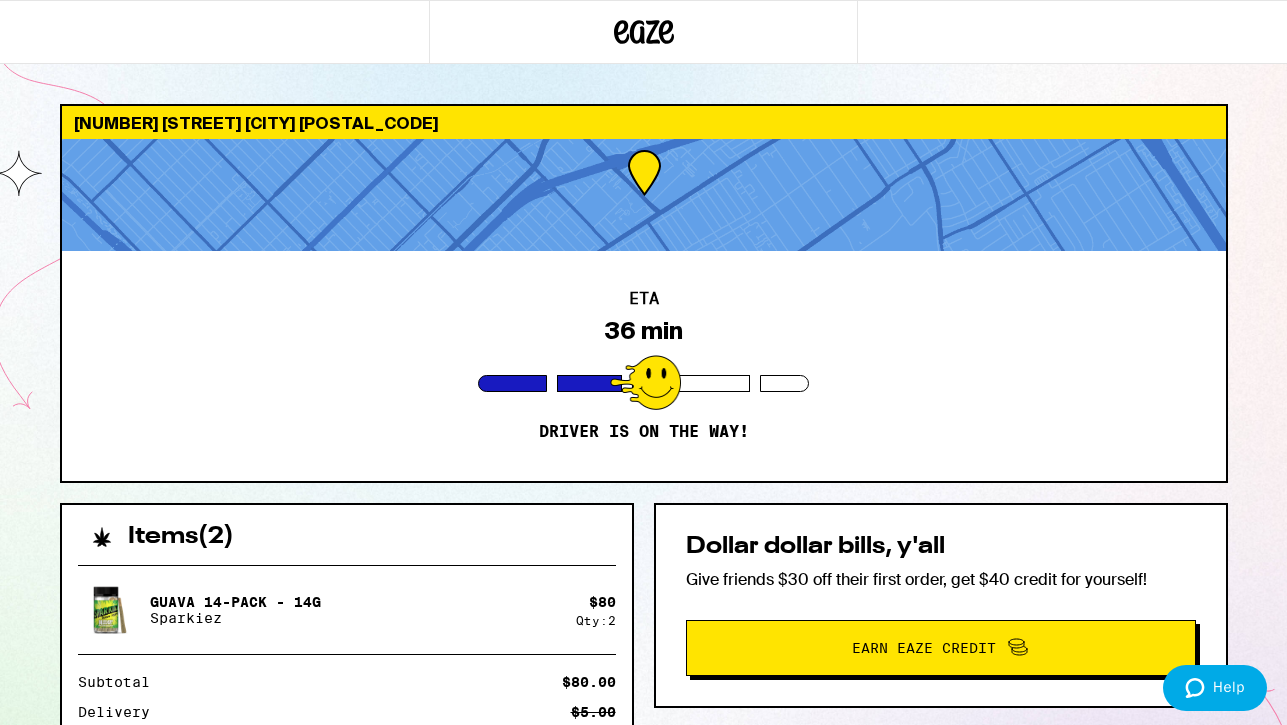 scroll, scrollTop: 0, scrollLeft: 0, axis: both 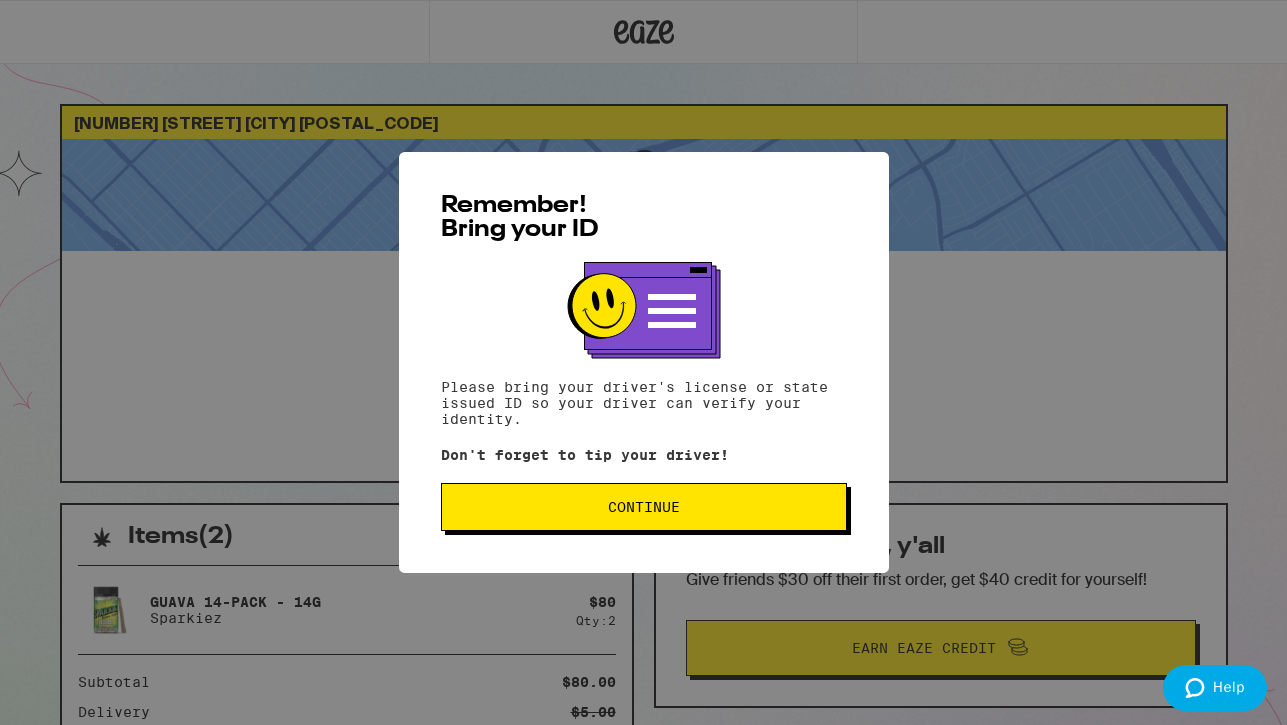 click on "Continue" at bounding box center [644, 507] 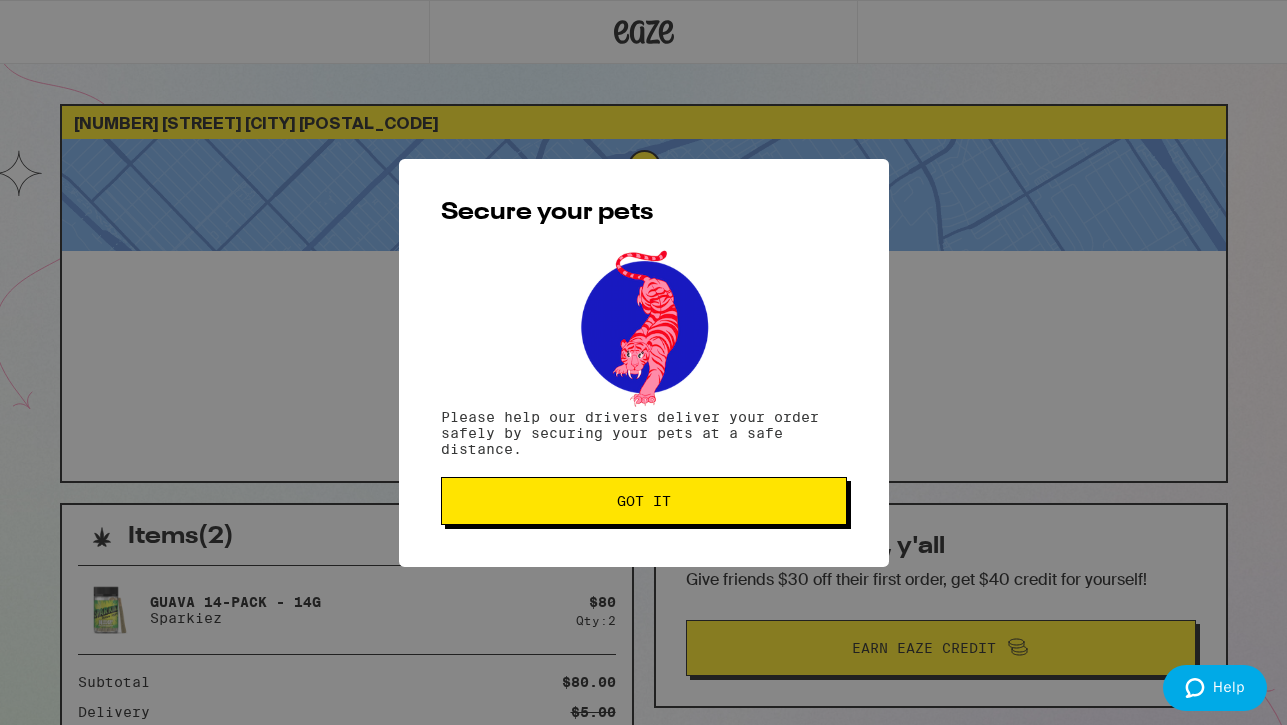 click on "Got it" at bounding box center (644, 501) 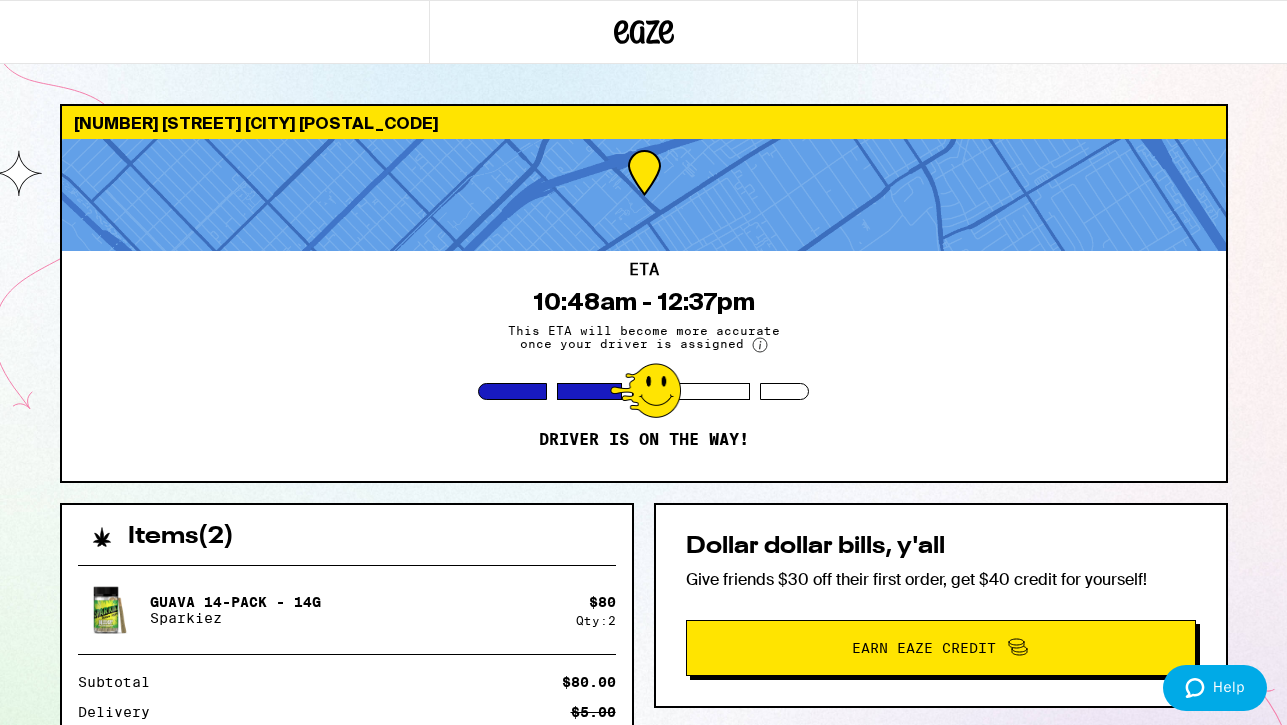 scroll, scrollTop: 0, scrollLeft: 0, axis: both 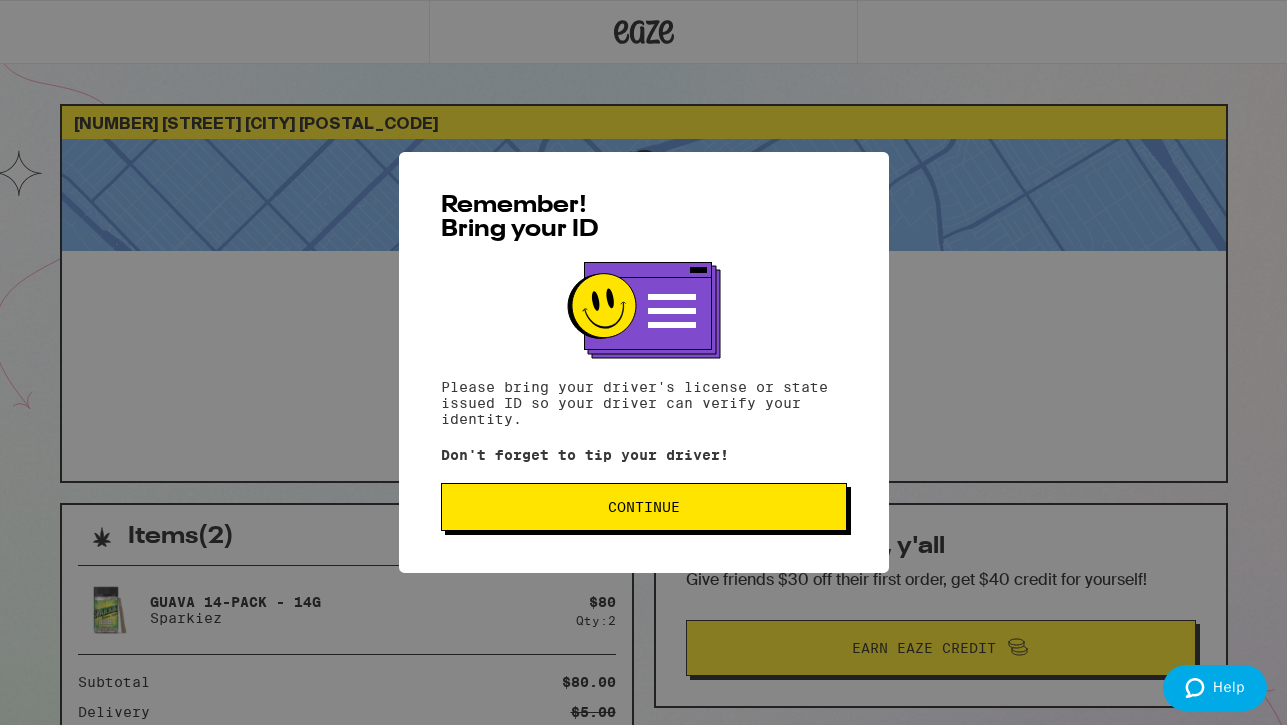 click on "Remember! Bring your ID  Please bring your driver's license or state issued ID so your driver can verify your identity. Don't forget to tip your driver! Continue" at bounding box center (644, 362) 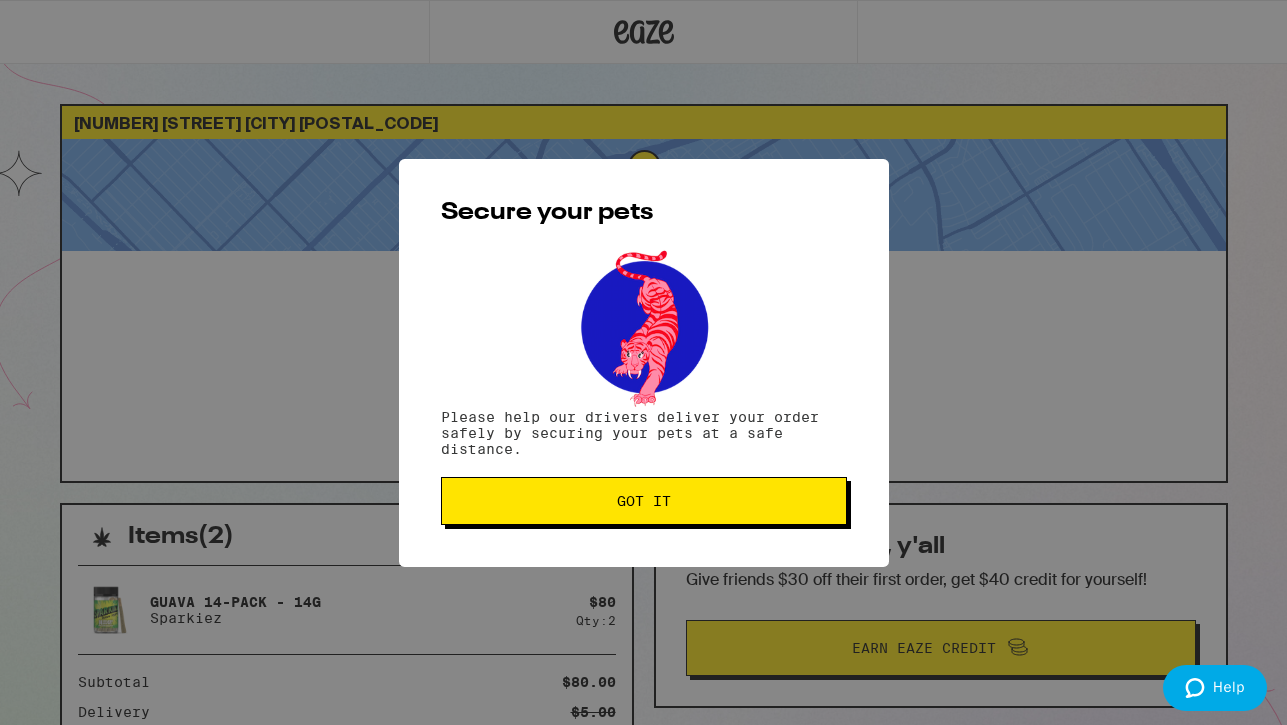 click on "Got it" at bounding box center (644, 501) 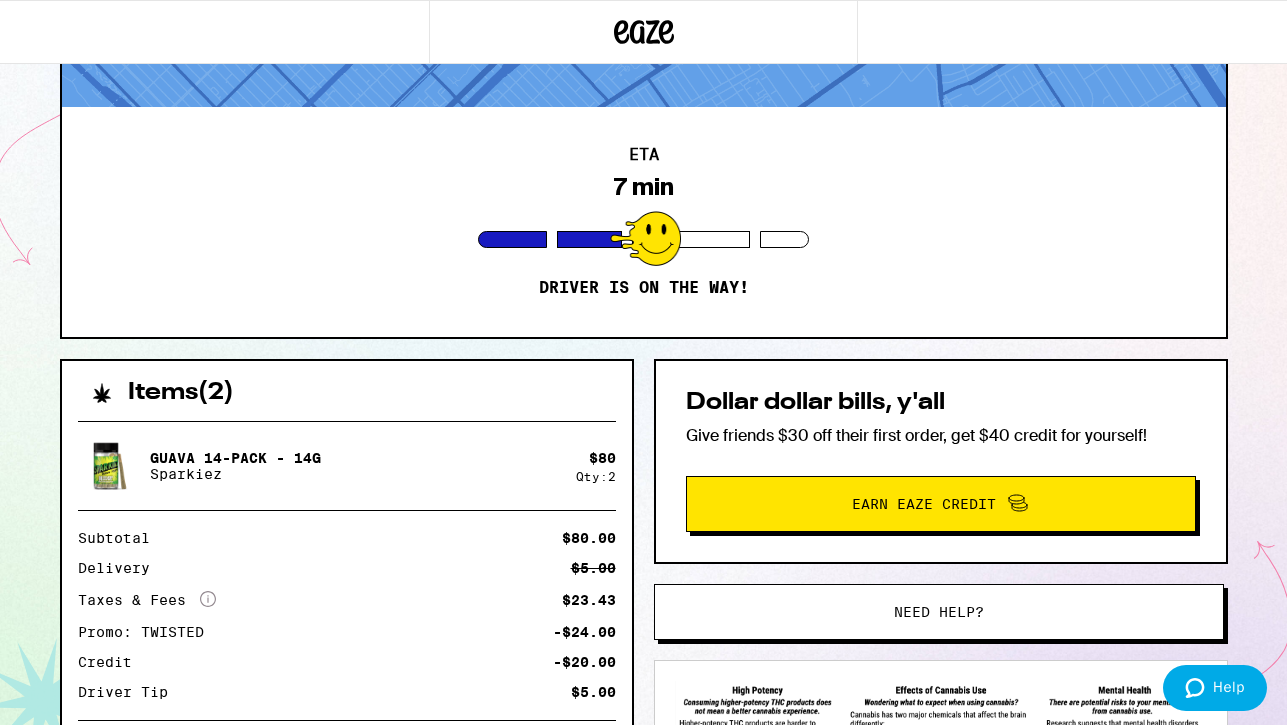 scroll, scrollTop: 0, scrollLeft: 0, axis: both 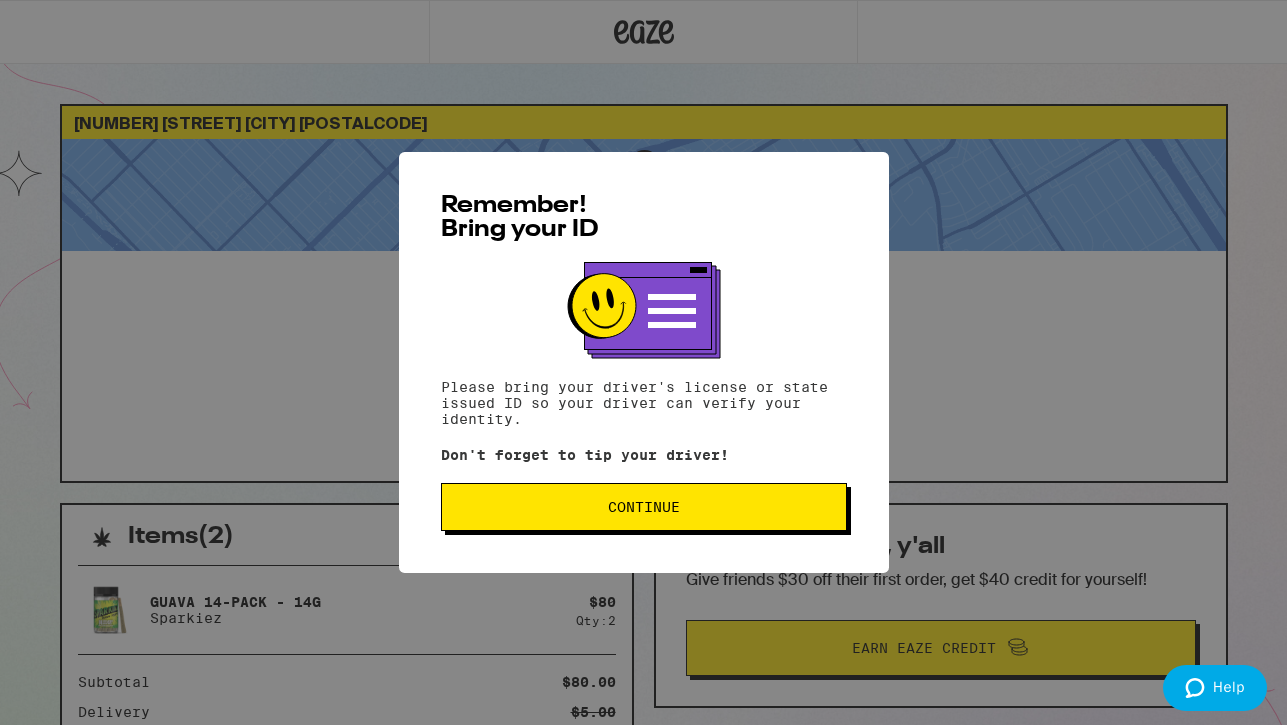 click on "Continue" at bounding box center [644, 507] 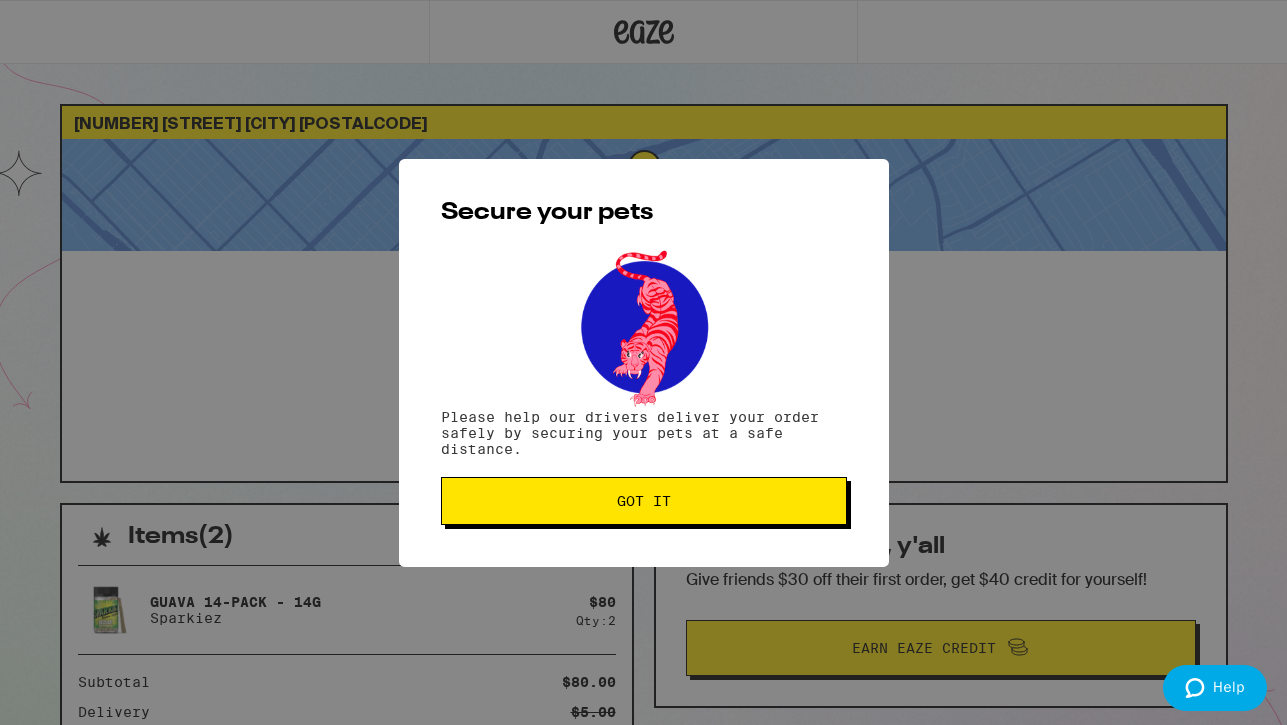 click on "Got it" at bounding box center (644, 501) 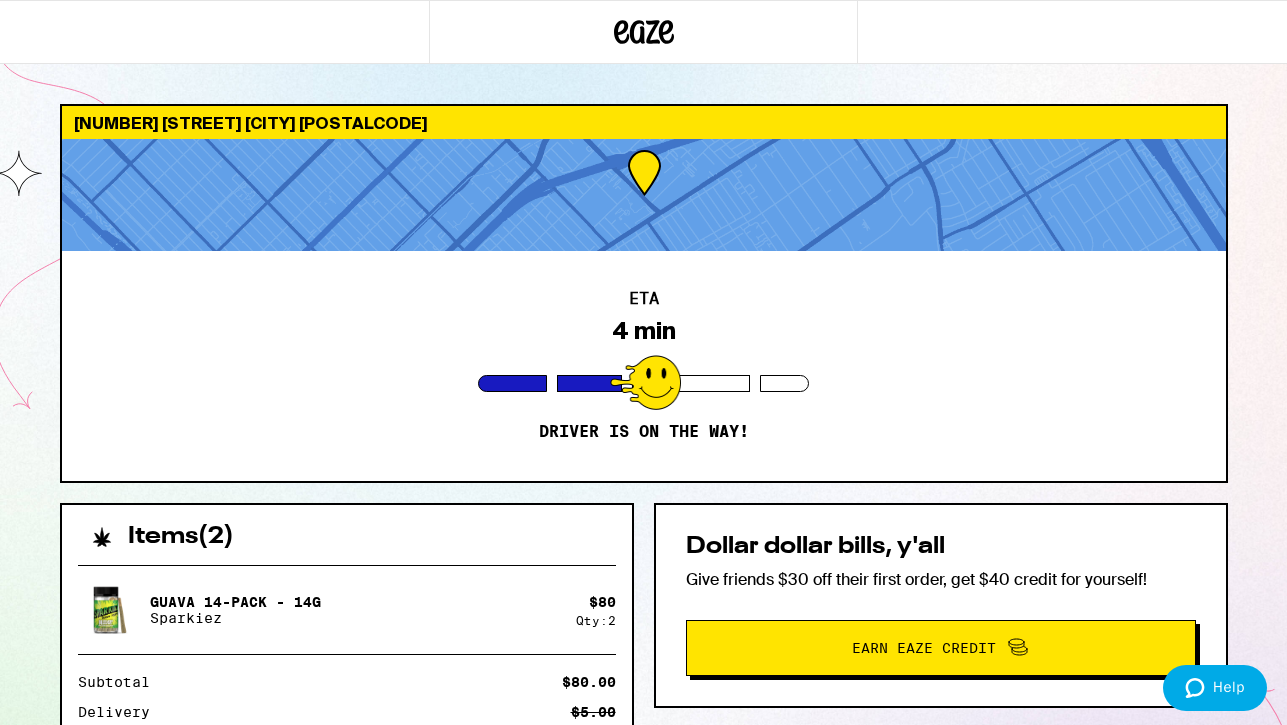 scroll, scrollTop: 0, scrollLeft: 0, axis: both 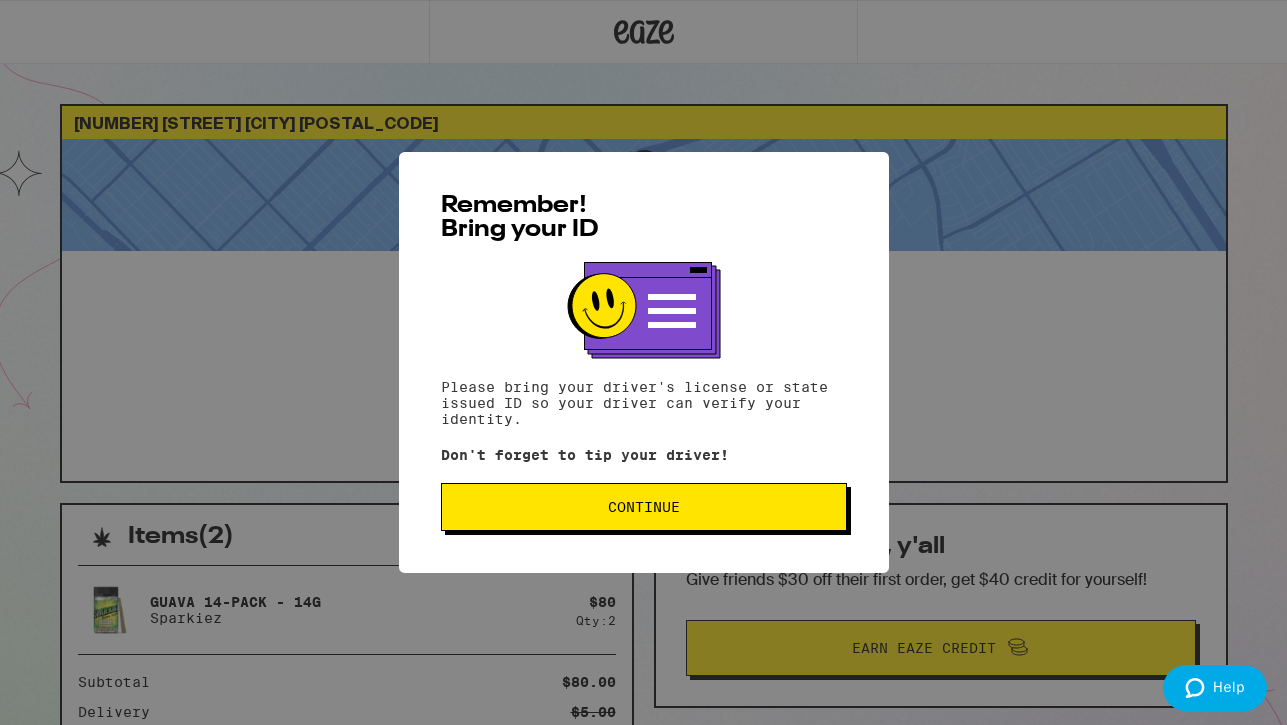 click on "Continue" at bounding box center (644, 507) 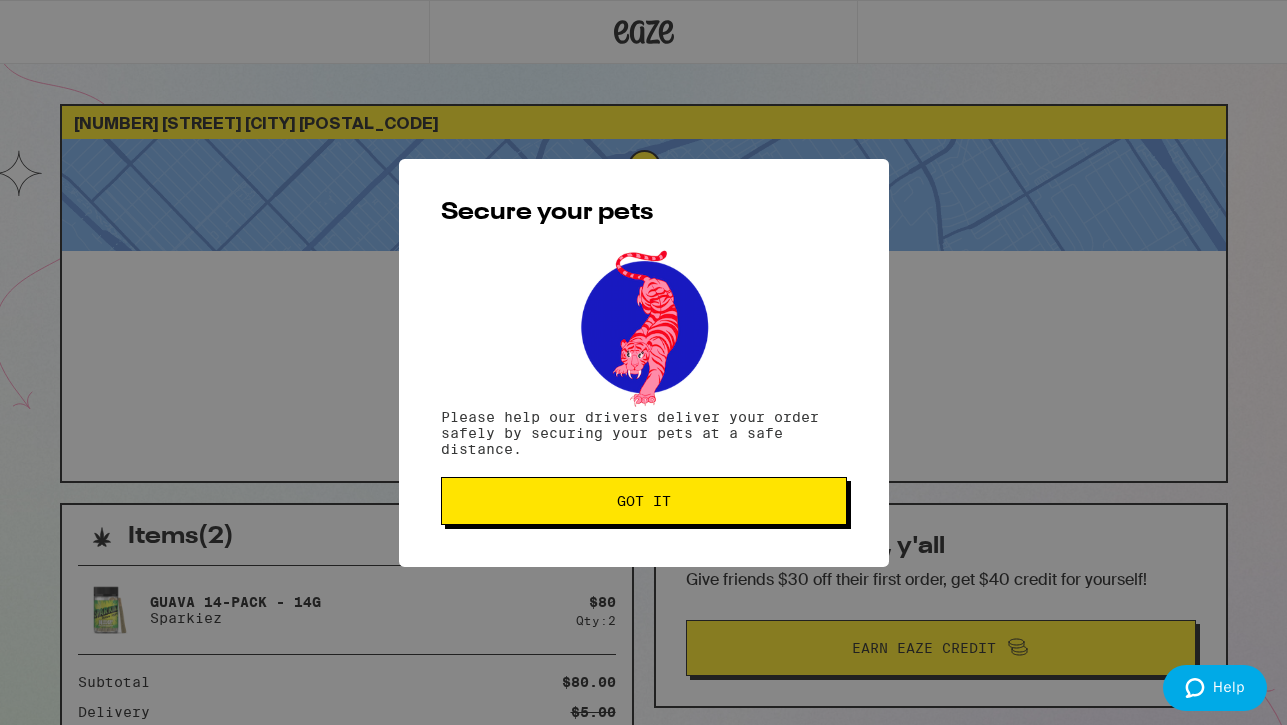 click on "Got it" at bounding box center (644, 501) 